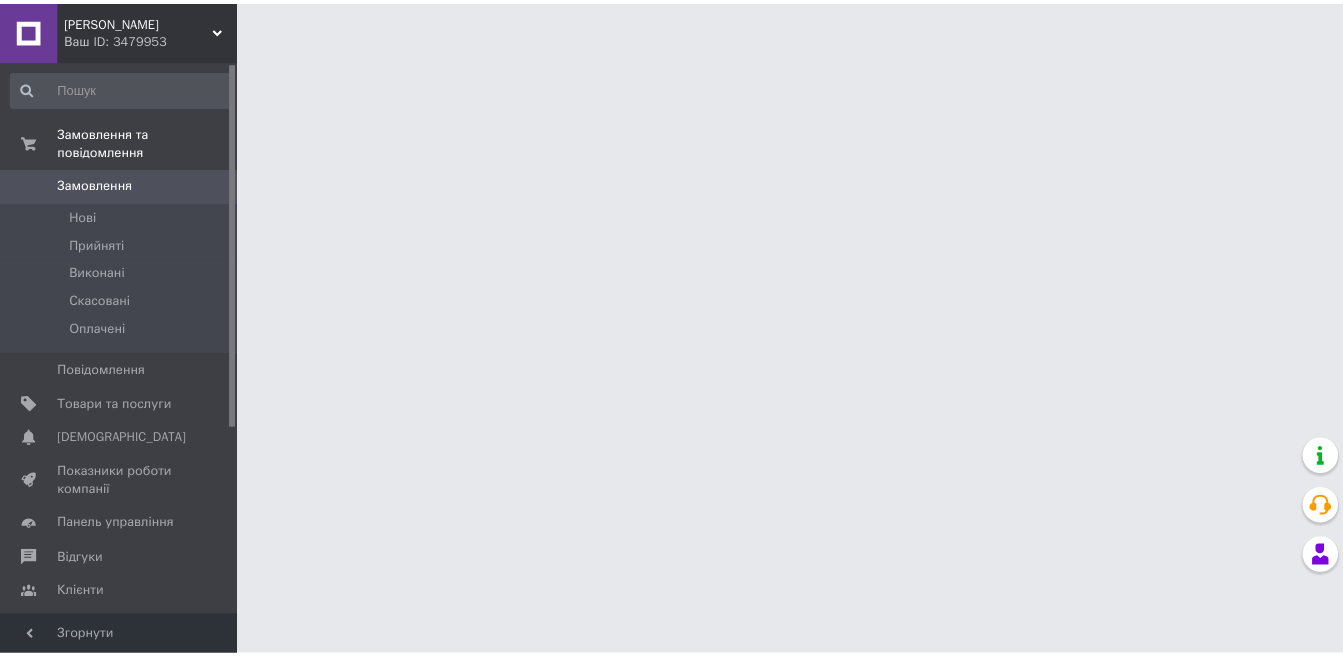 scroll, scrollTop: 0, scrollLeft: 0, axis: both 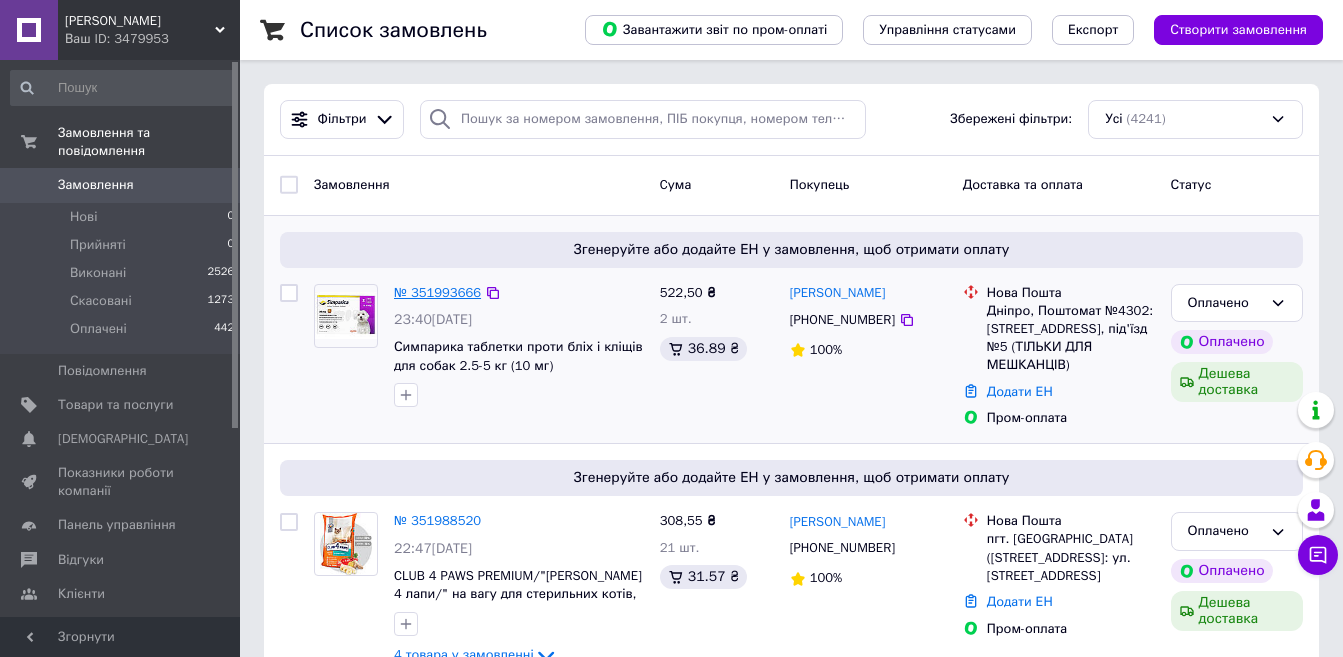 click on "№ 351993666" at bounding box center (437, 292) 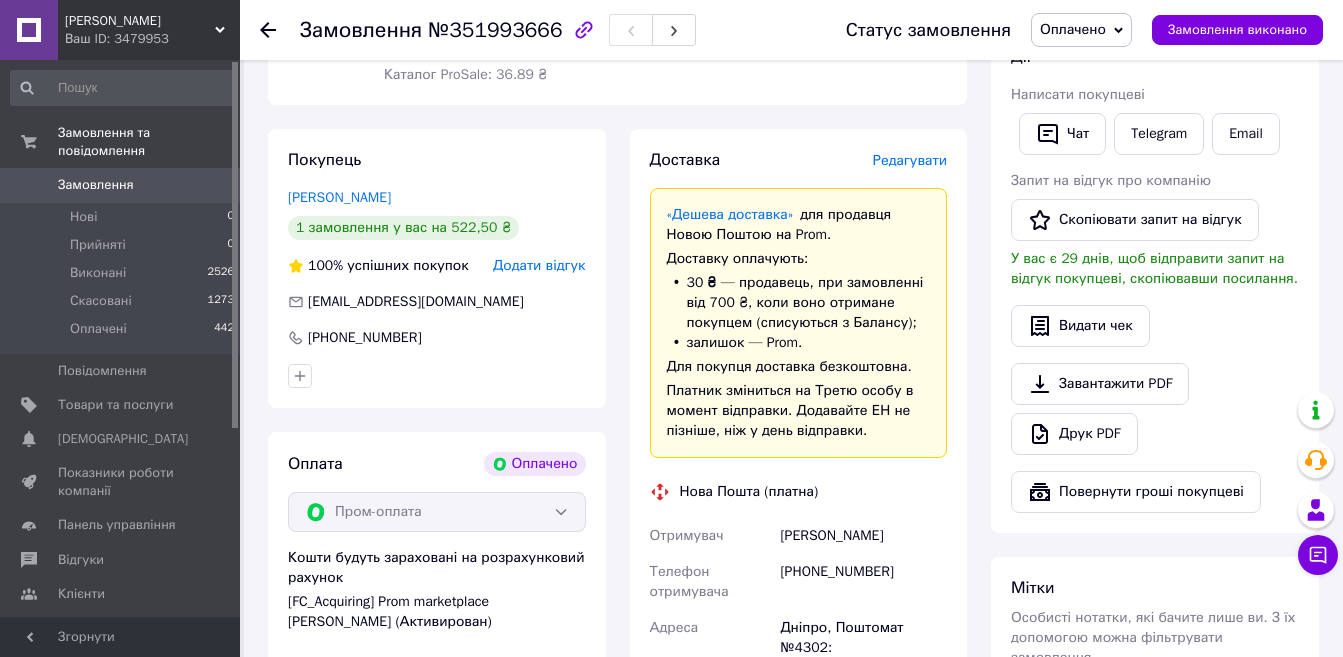 scroll, scrollTop: 600, scrollLeft: 0, axis: vertical 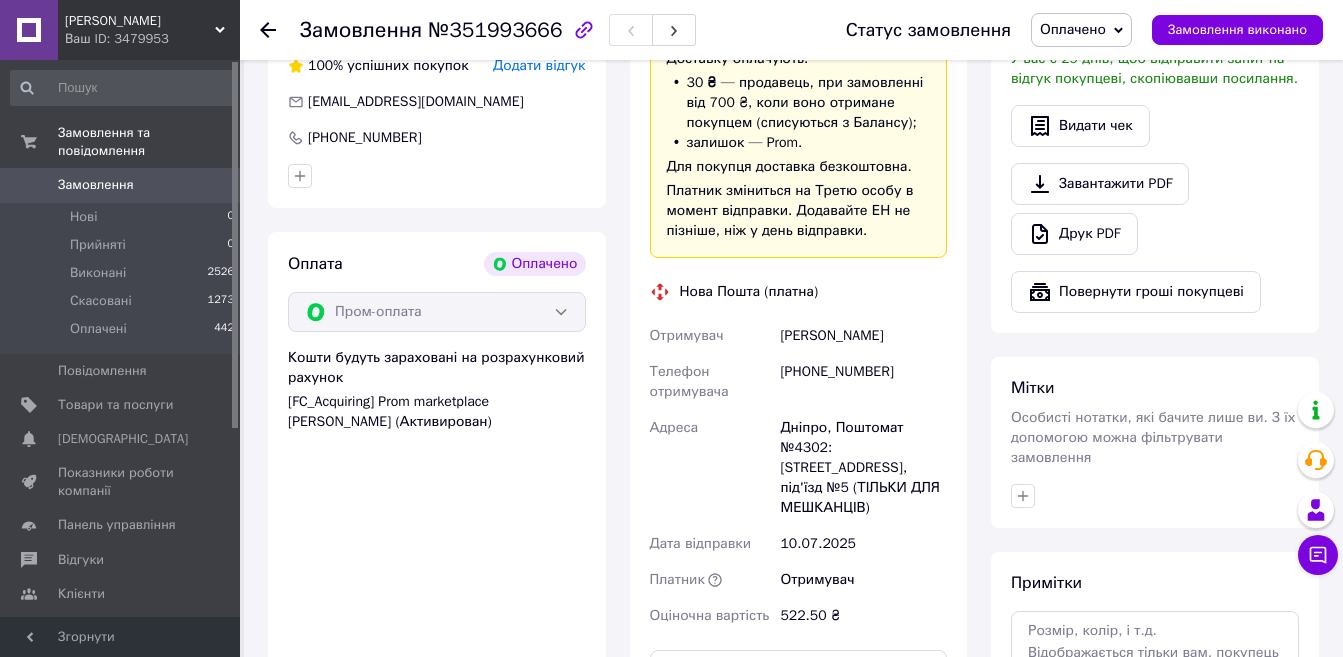 click on "Редагувати" at bounding box center [910, -40] 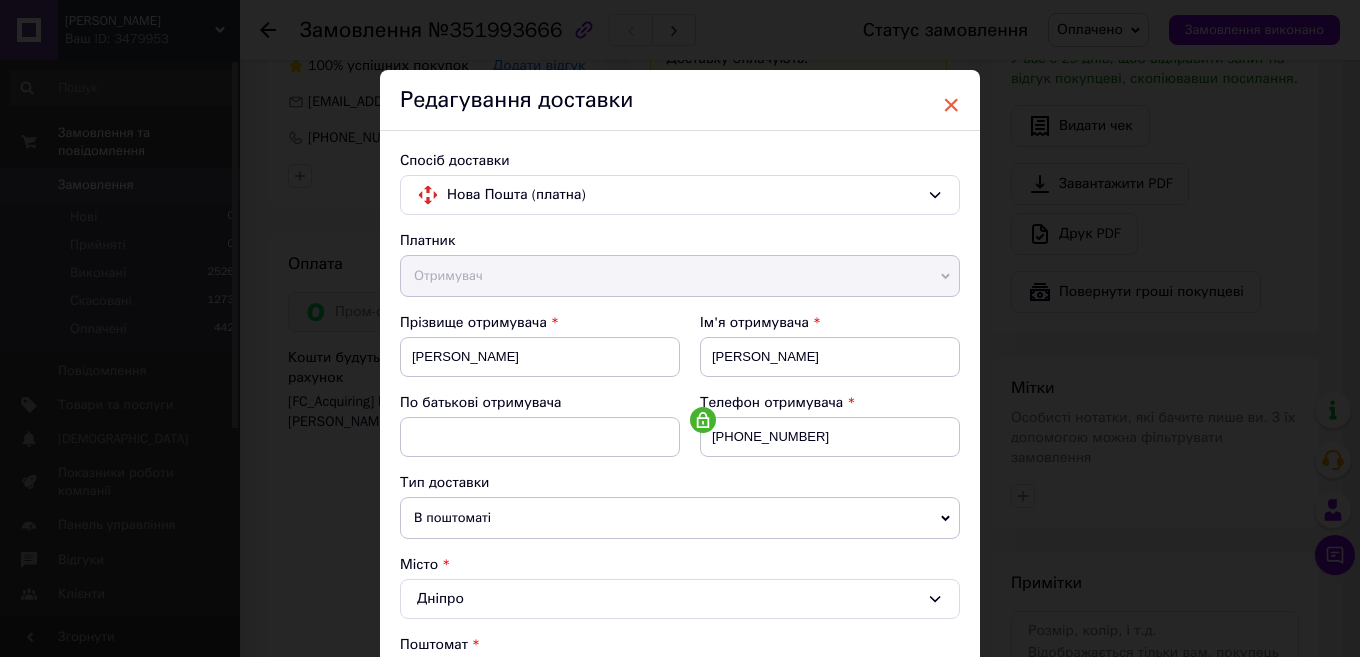 click on "×" at bounding box center (951, 105) 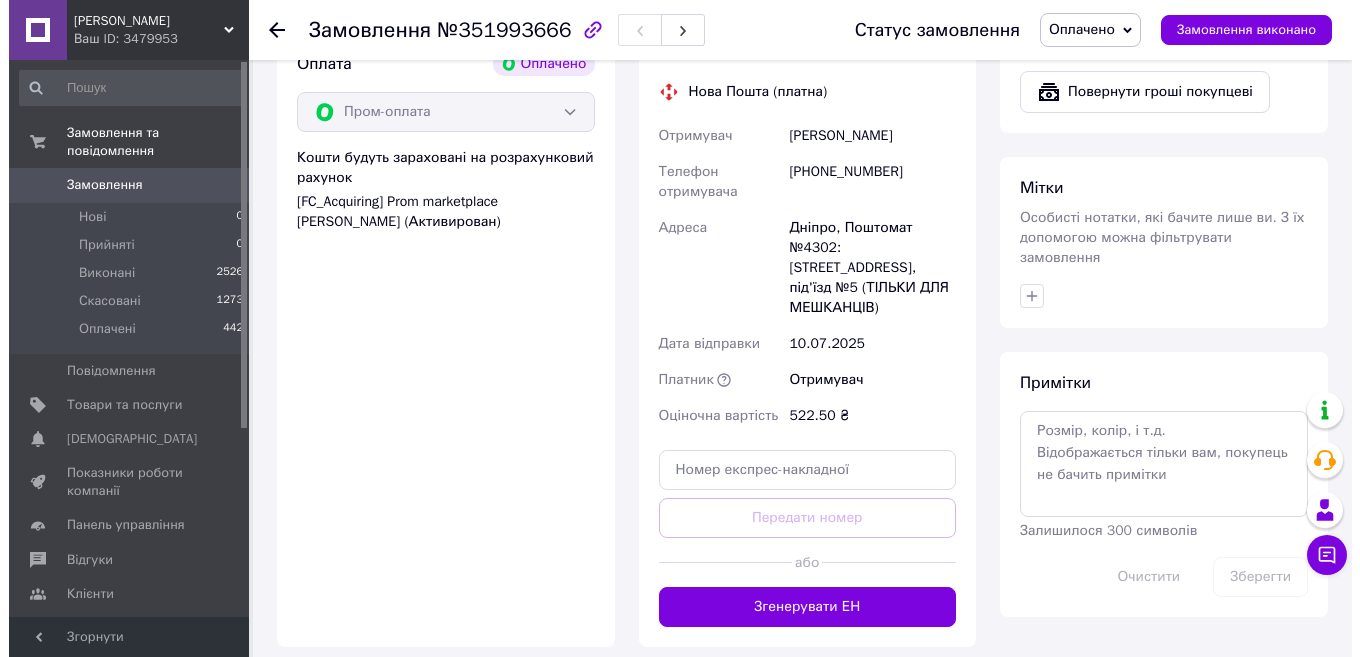 scroll, scrollTop: 600, scrollLeft: 0, axis: vertical 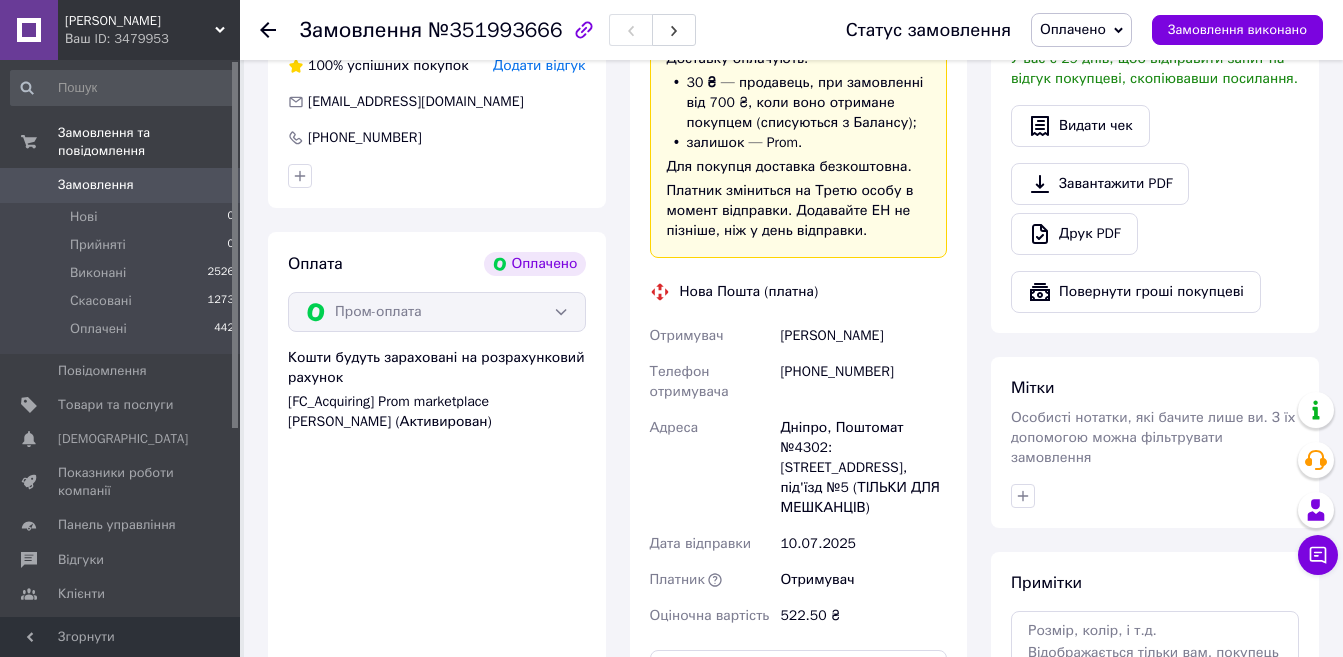 click on "Редагувати" at bounding box center [910, -40] 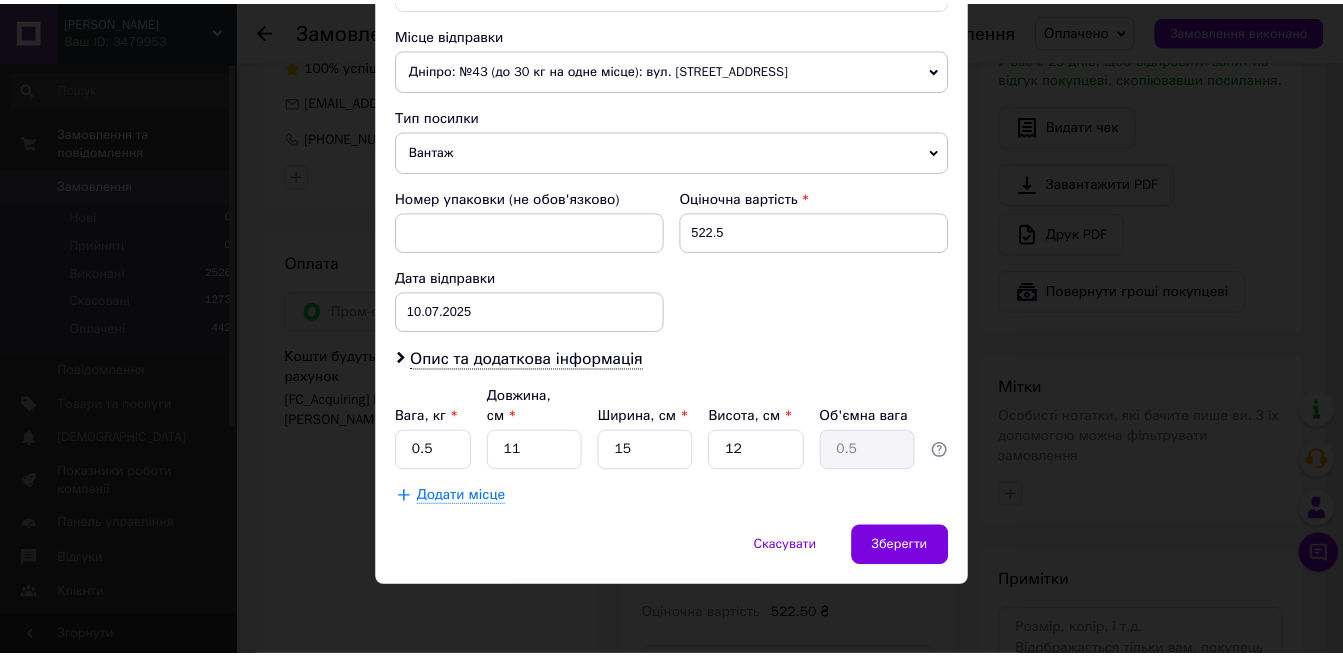 scroll, scrollTop: 998, scrollLeft: 0, axis: vertical 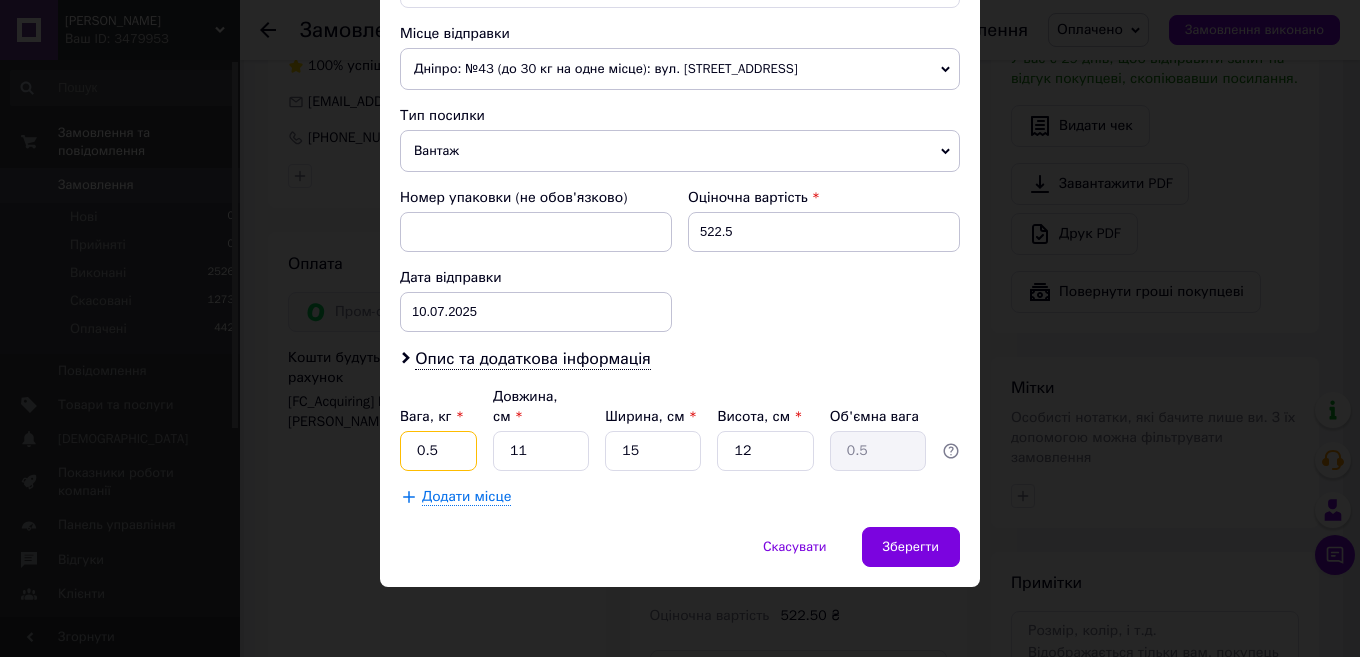 click on "0.5" at bounding box center [438, 451] 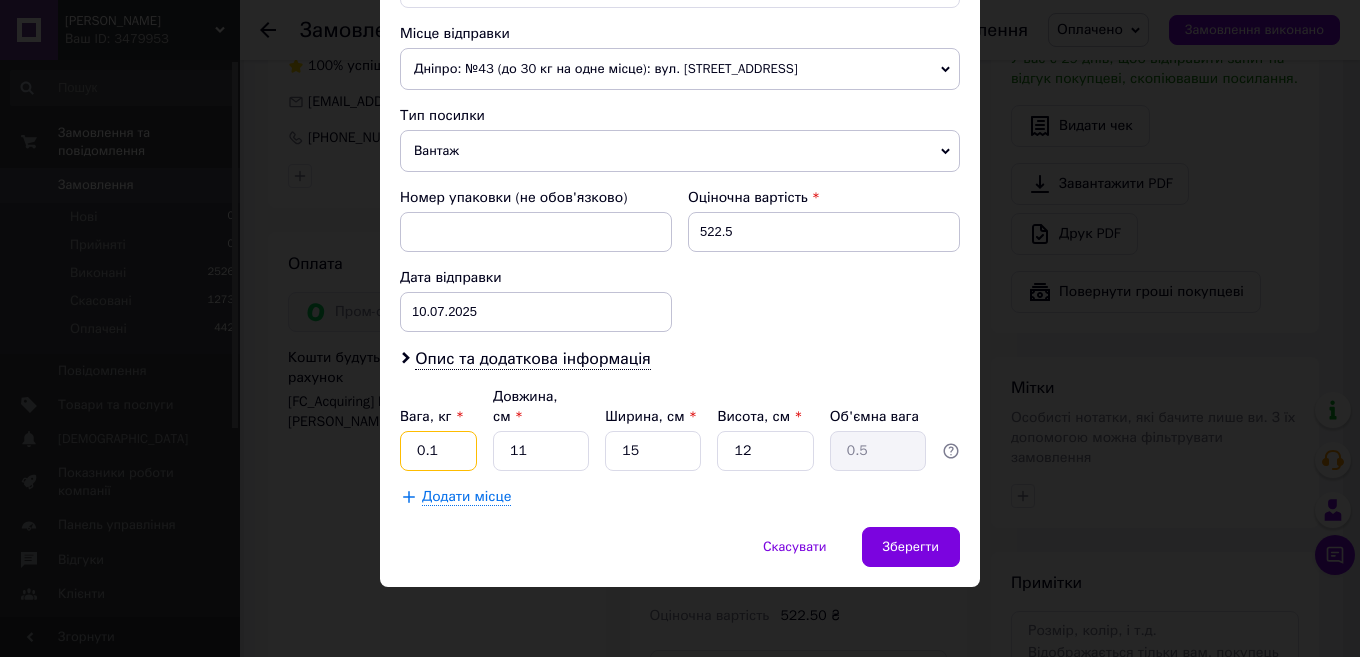 type on "0.1" 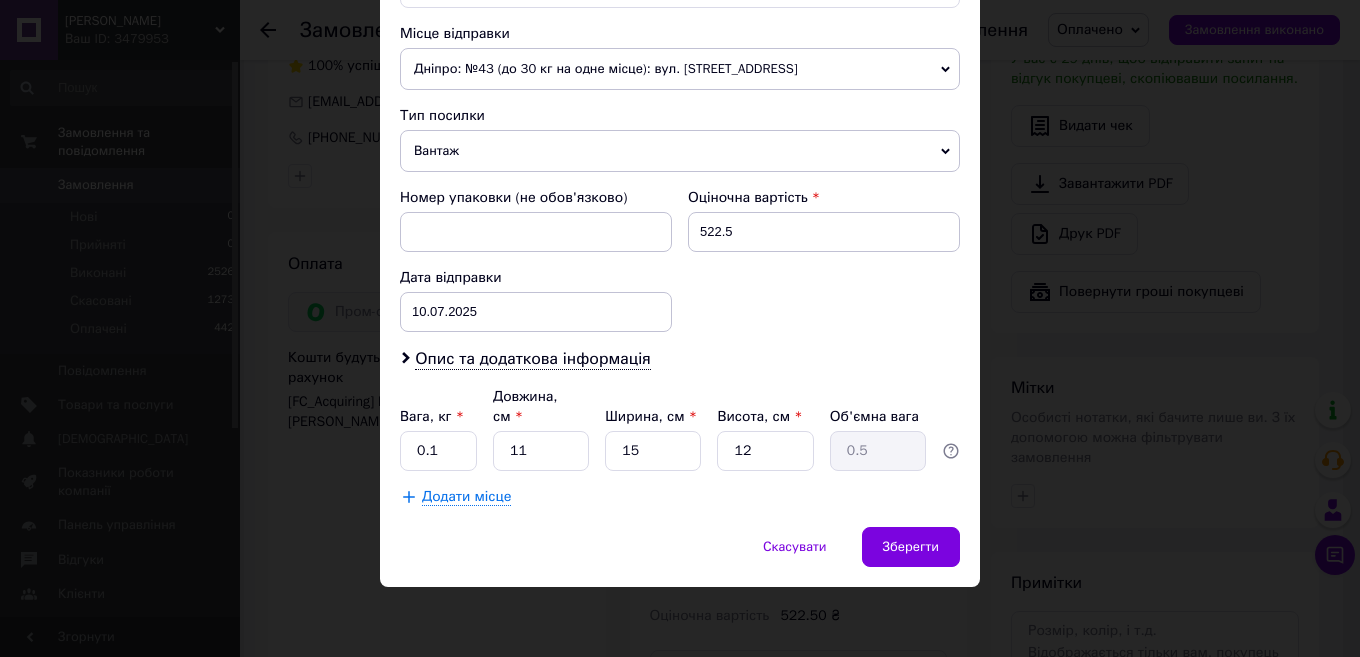 click on "Вага, кг   * 0.1 Довжина, см   * 11 Ширина, см   * 15 Висота, см   * 12 Об'ємна вага 0.5" at bounding box center (680, 429) 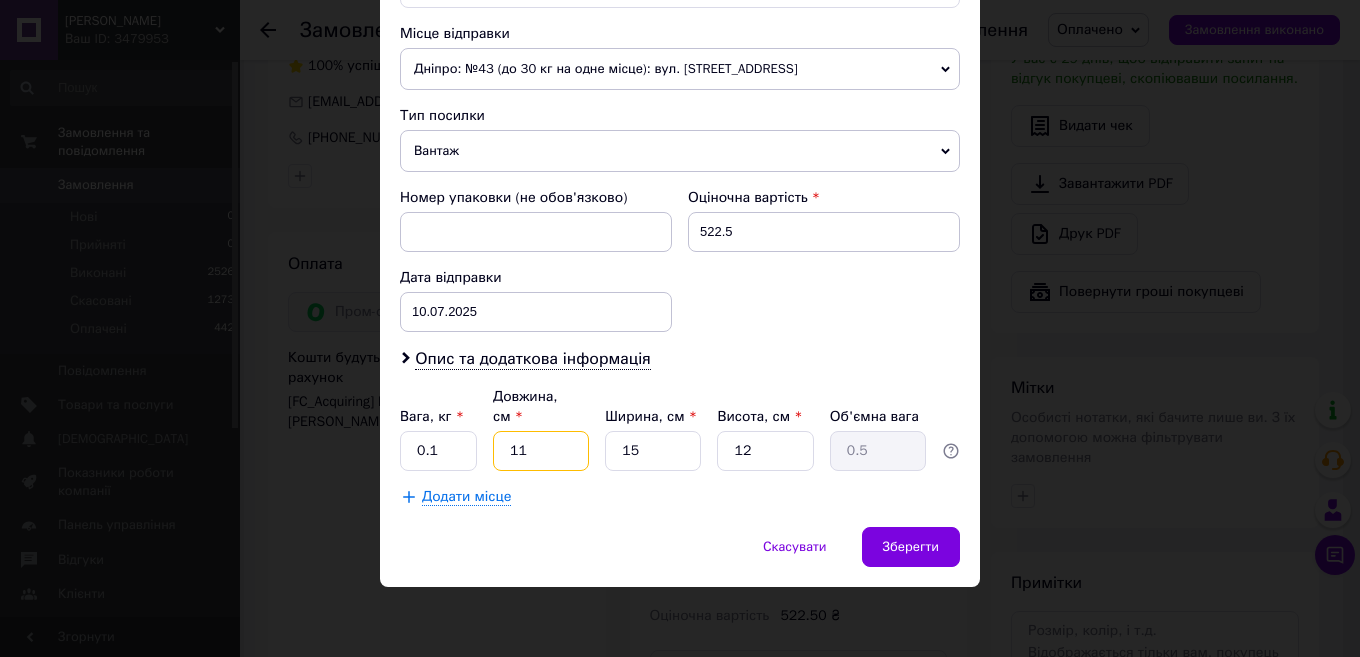 click on "11" at bounding box center [541, 451] 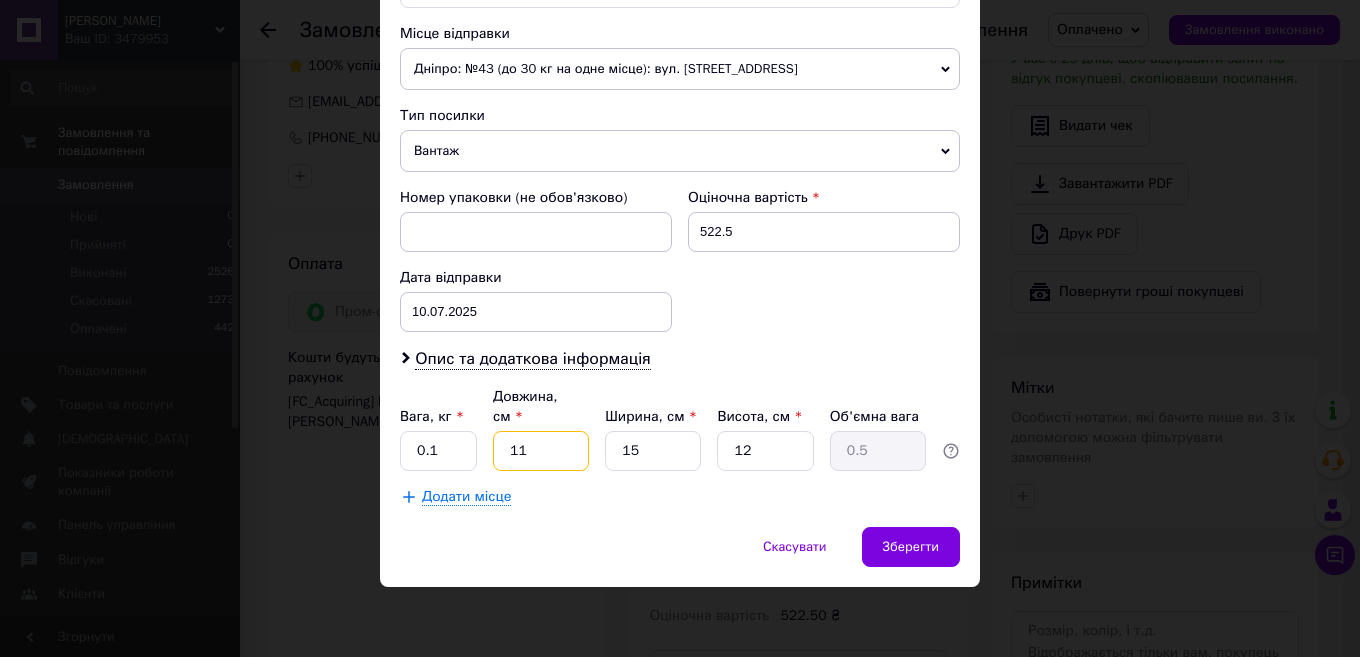 type on "1" 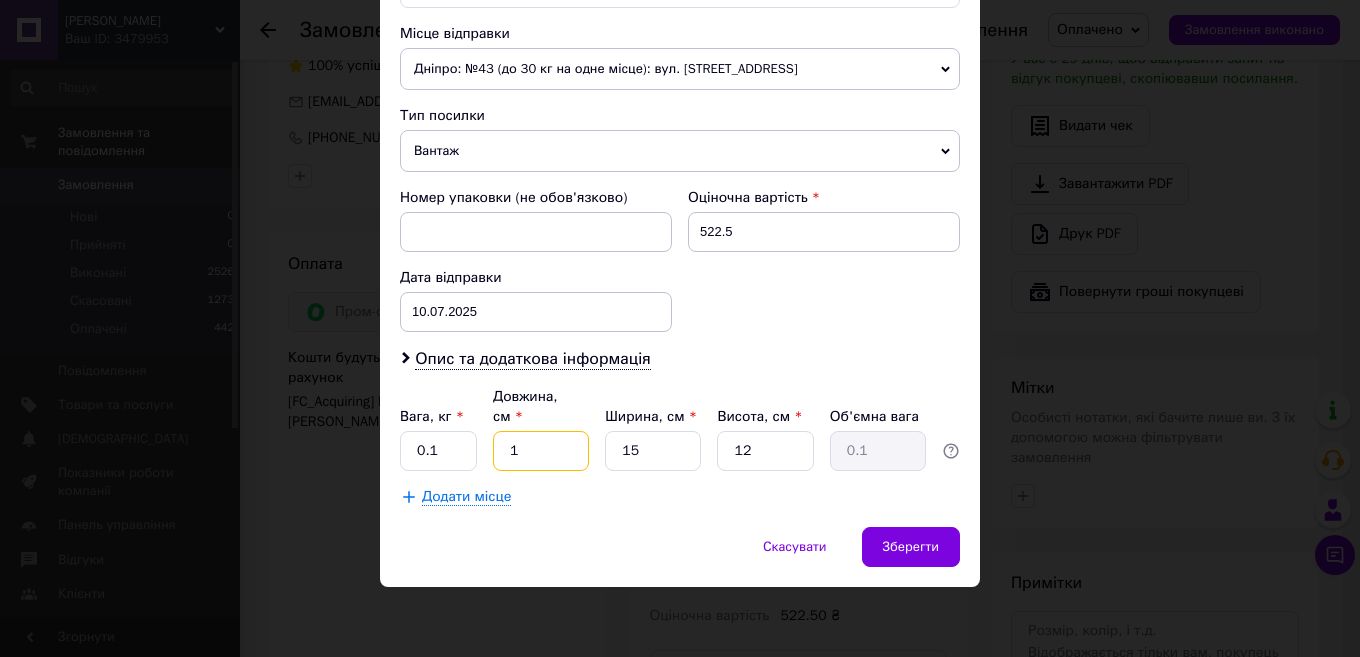 type on "14" 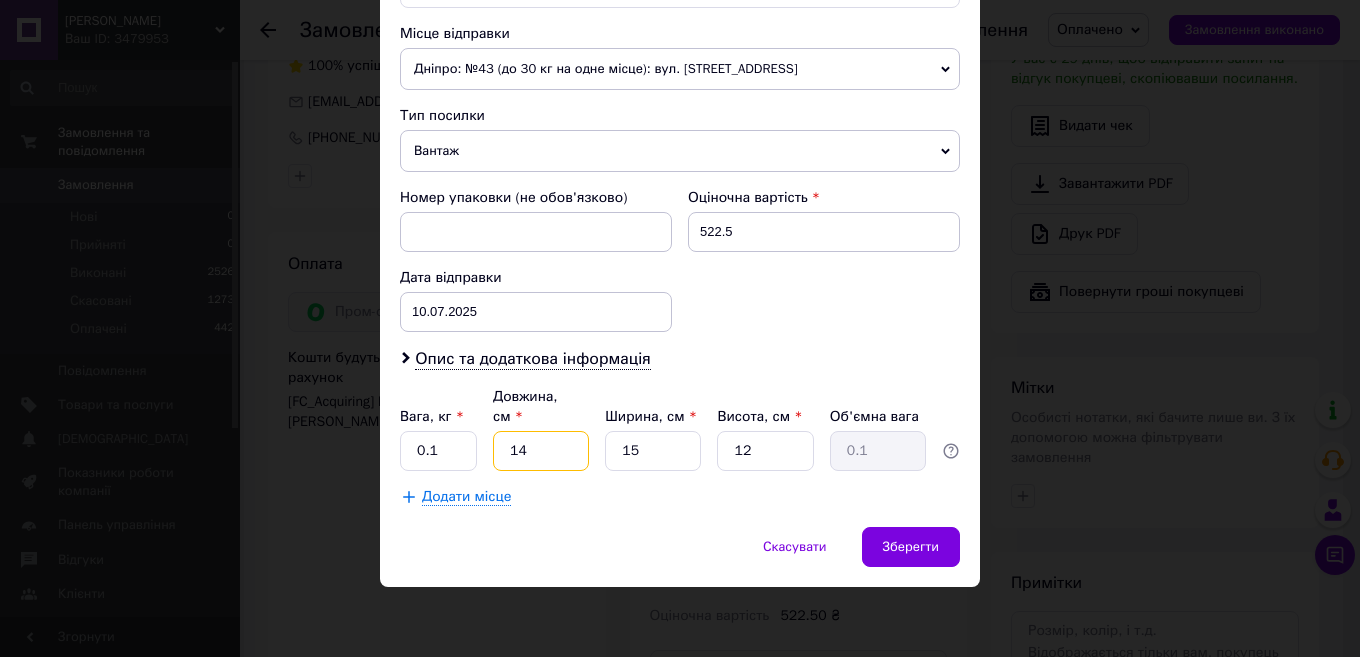 type on "0.63" 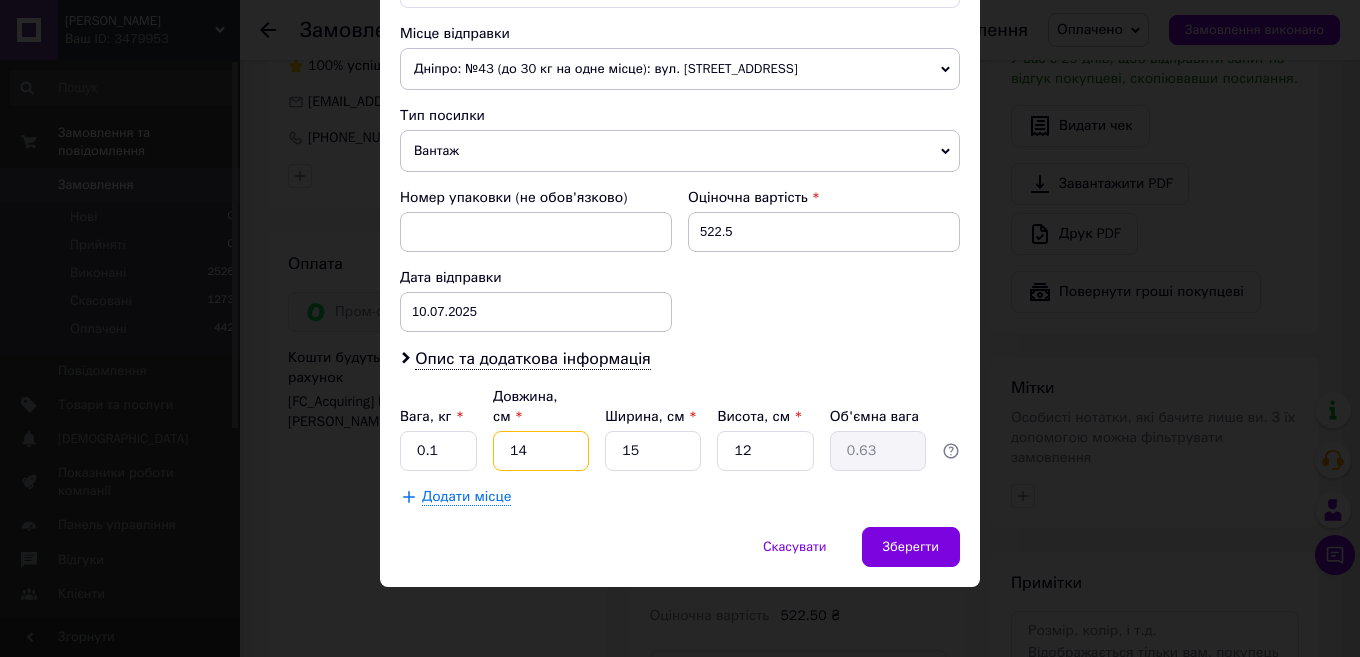 type on "14" 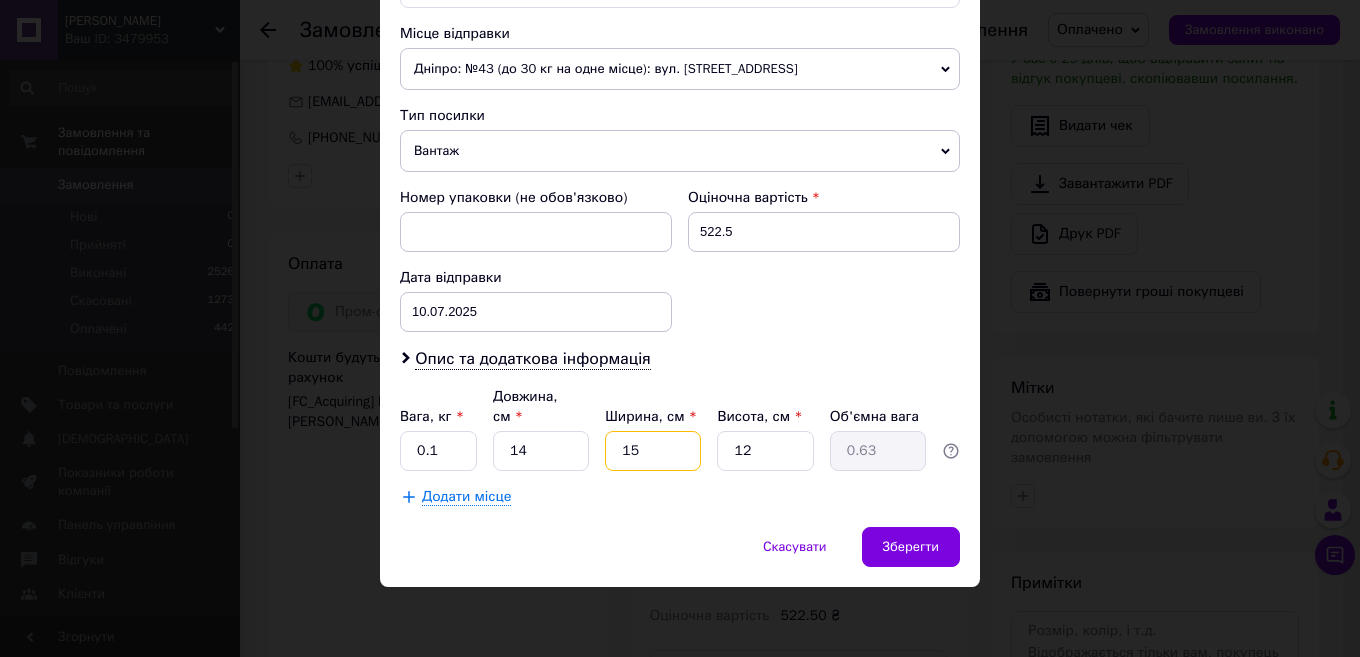 click on "15" at bounding box center [653, 451] 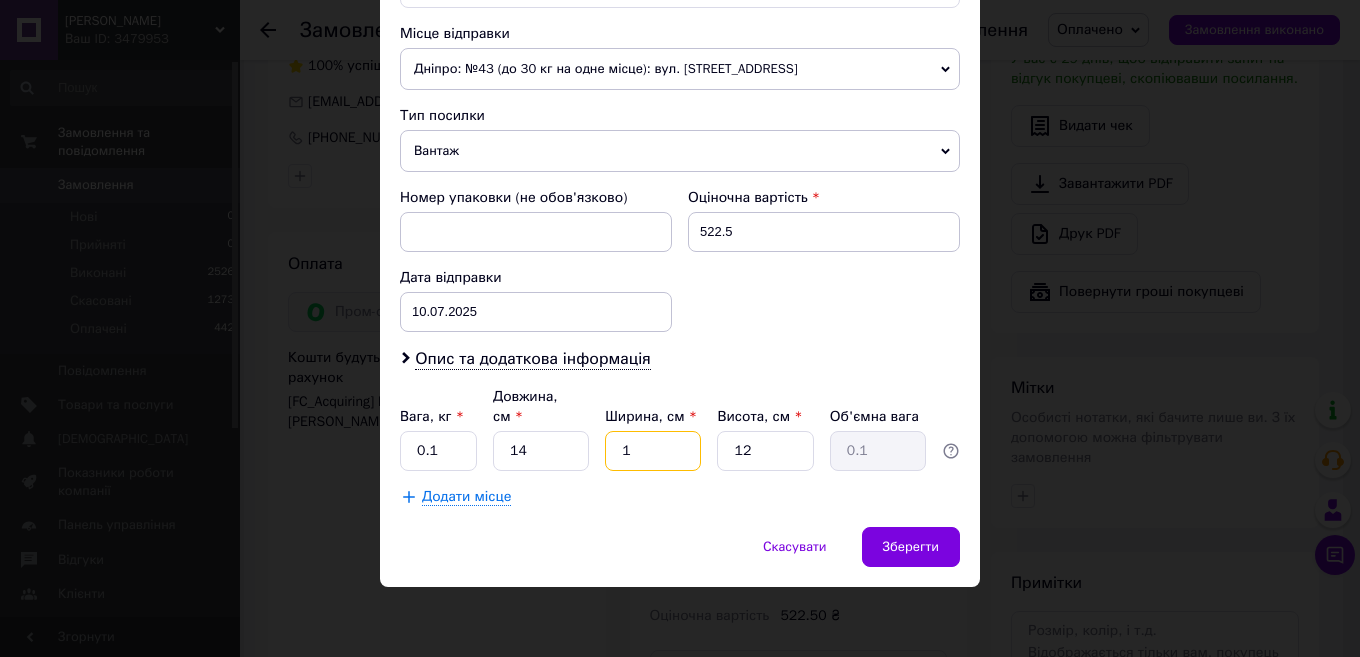 type 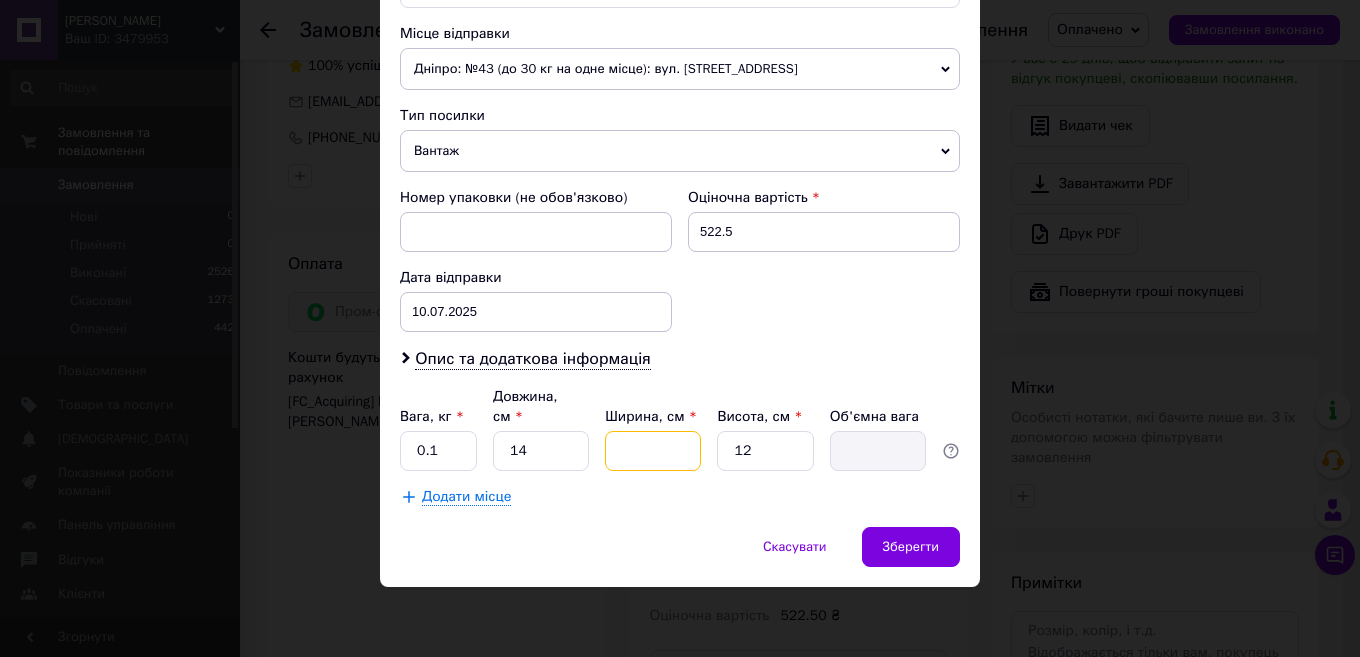 type on "1" 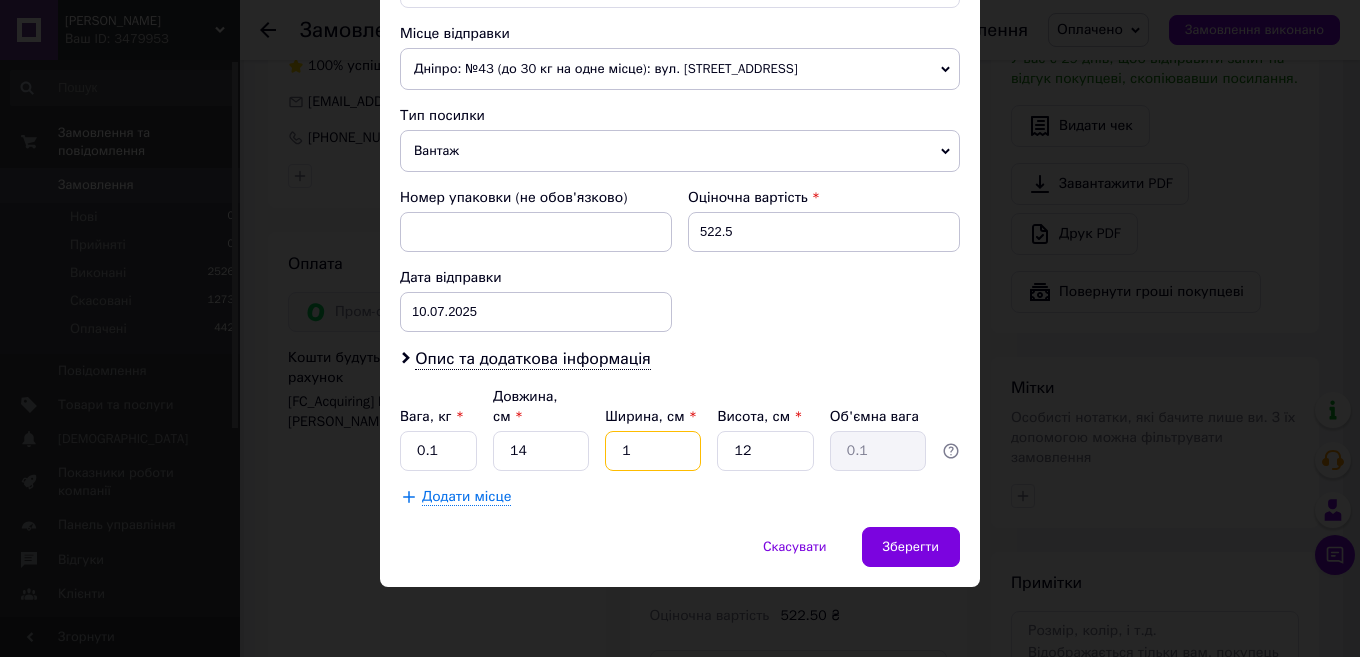type on "10" 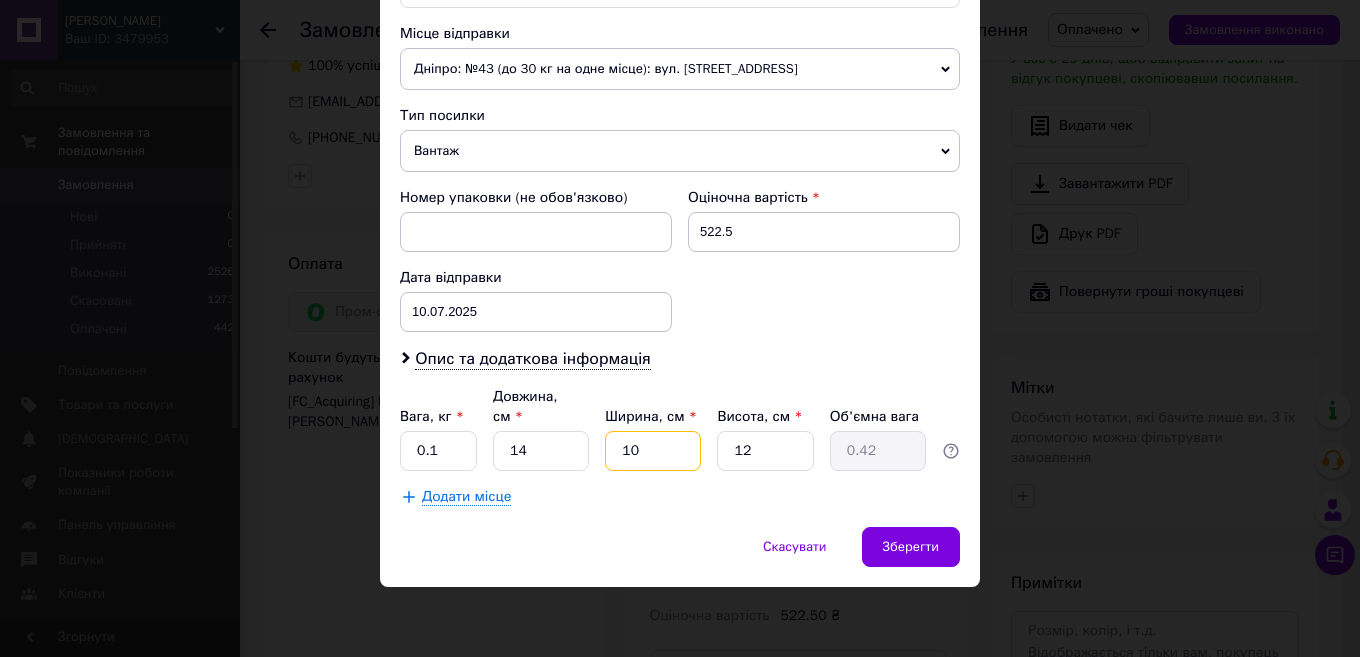 type on "10" 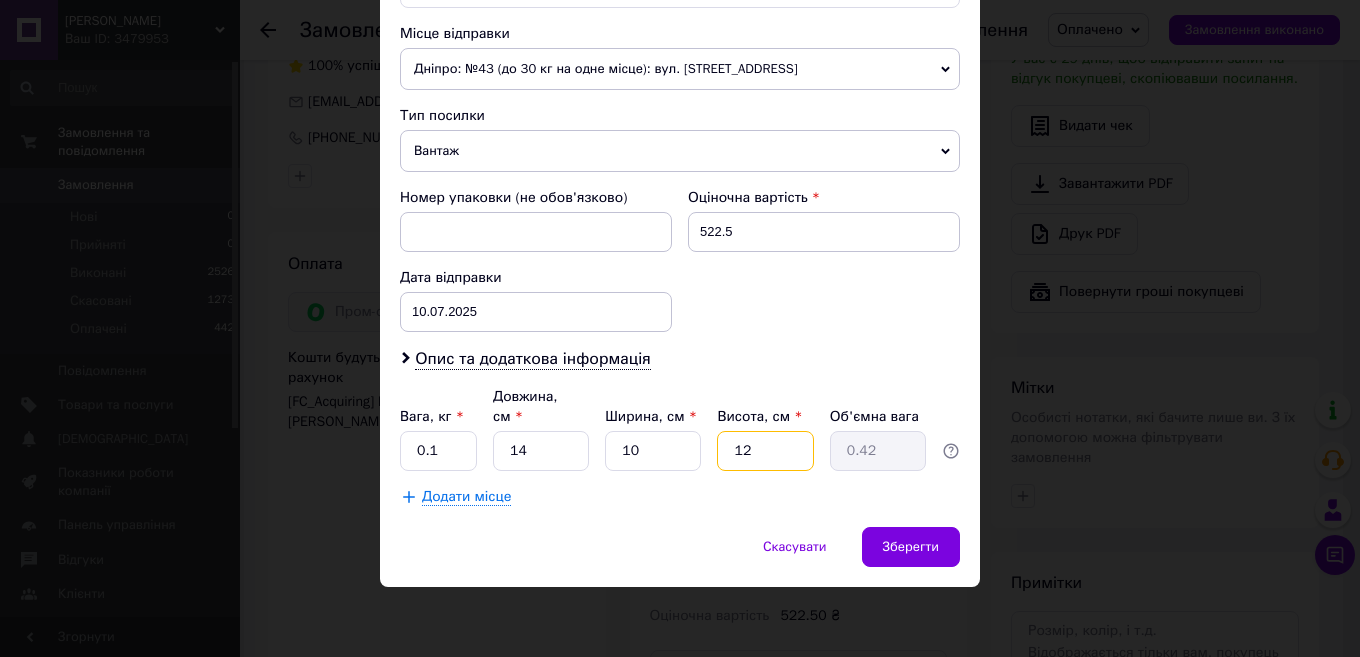 click on "12" at bounding box center (765, 451) 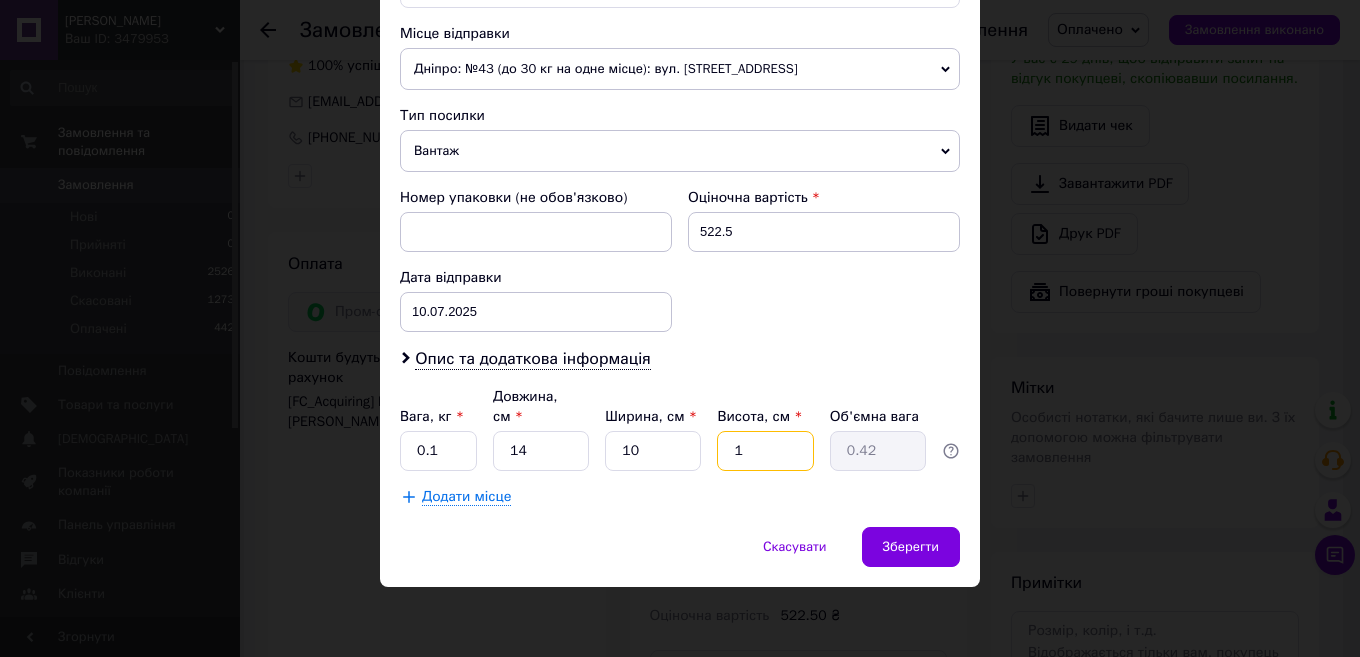 type on "0.1" 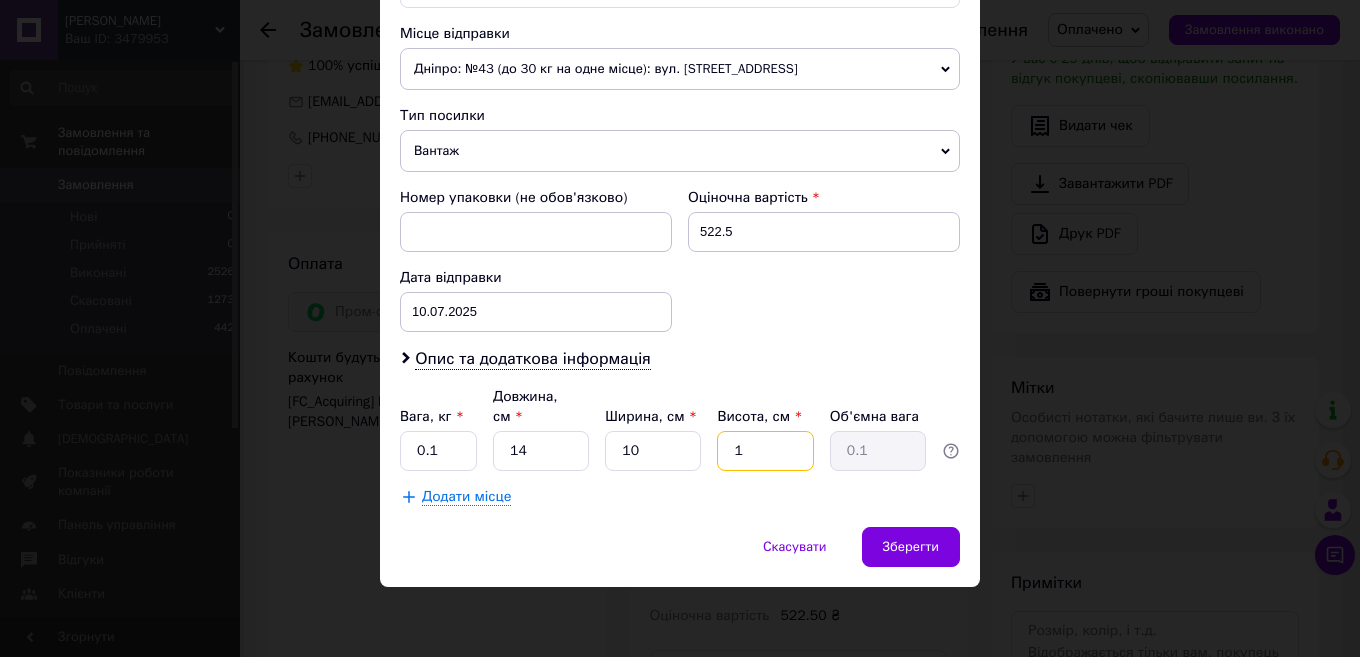 type 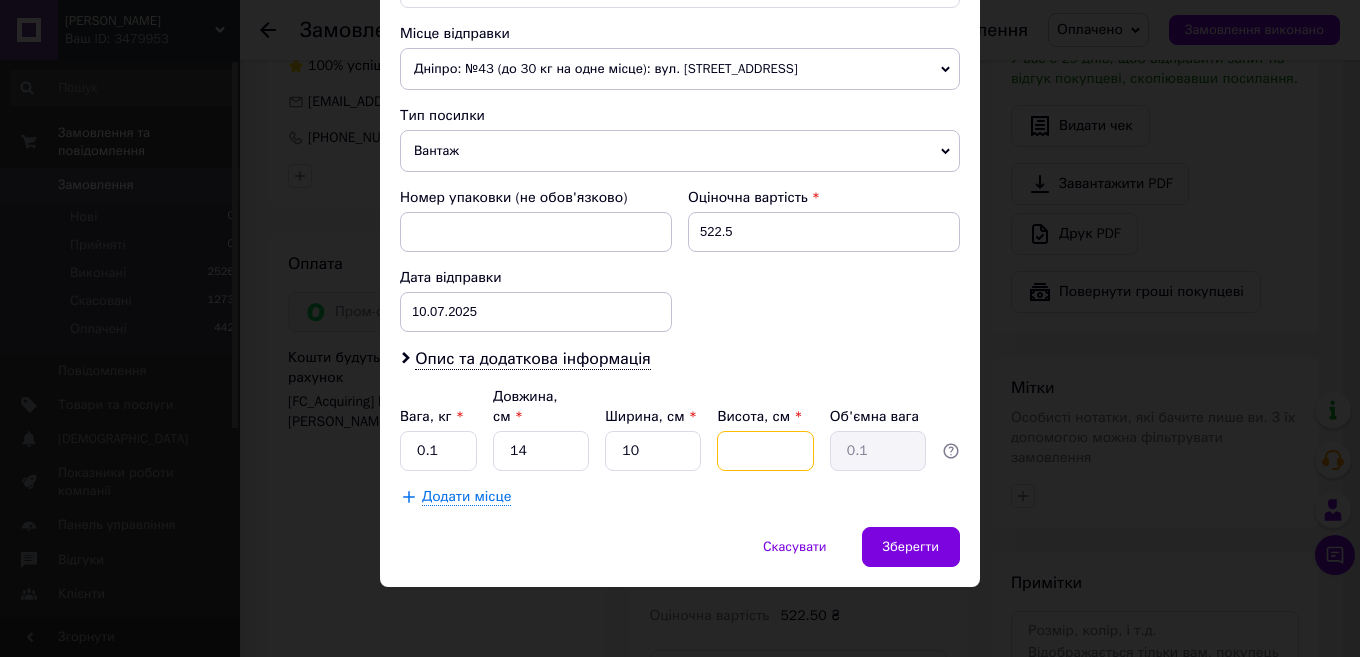 type 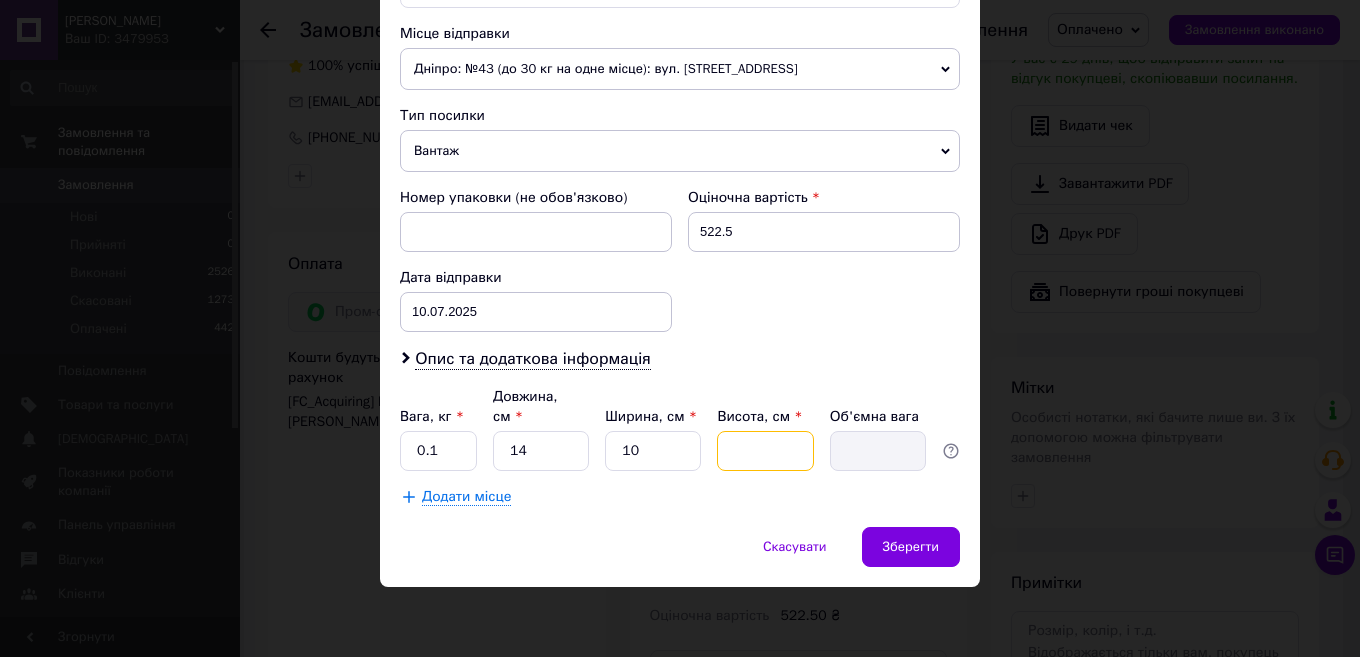 type on "2" 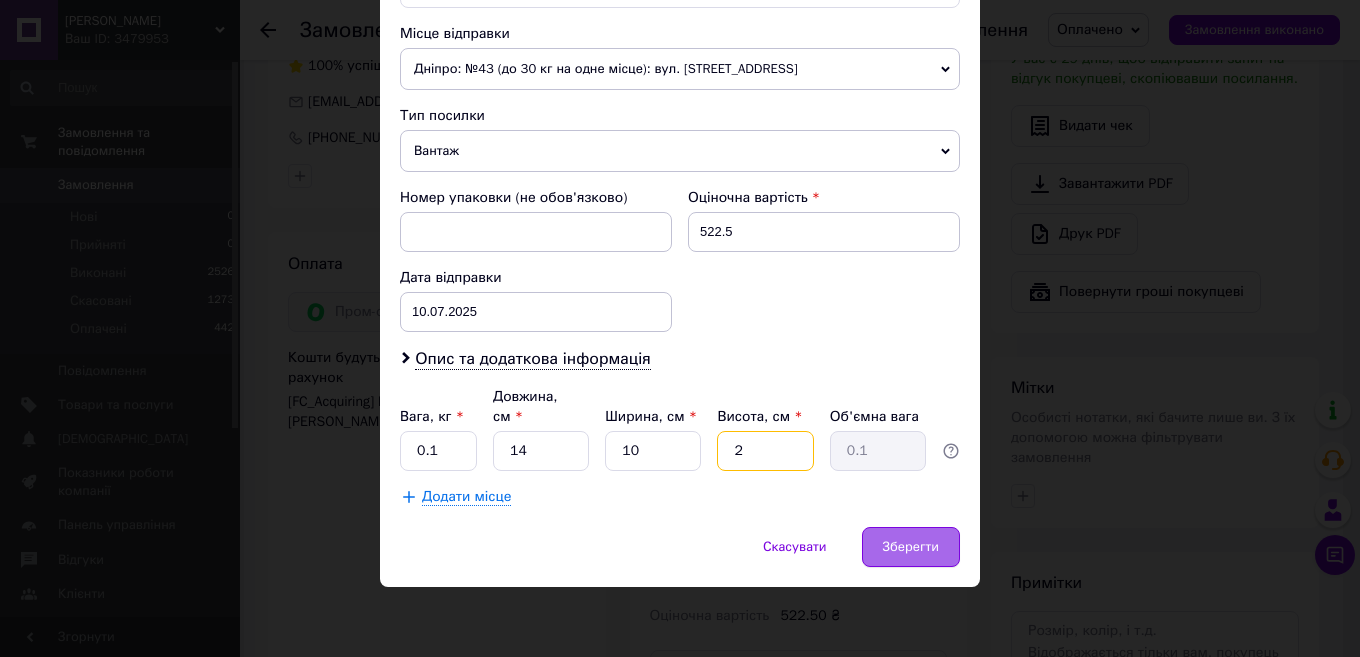 type on "2" 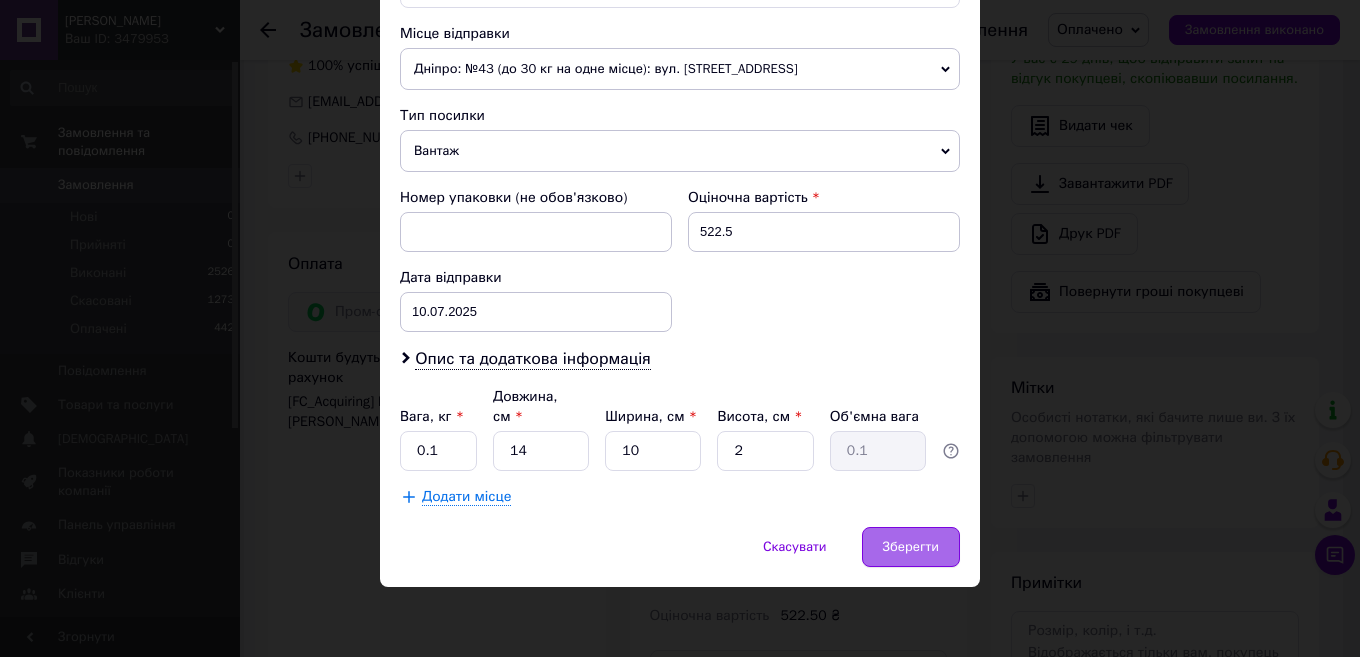 click on "Зберегти" at bounding box center (911, 547) 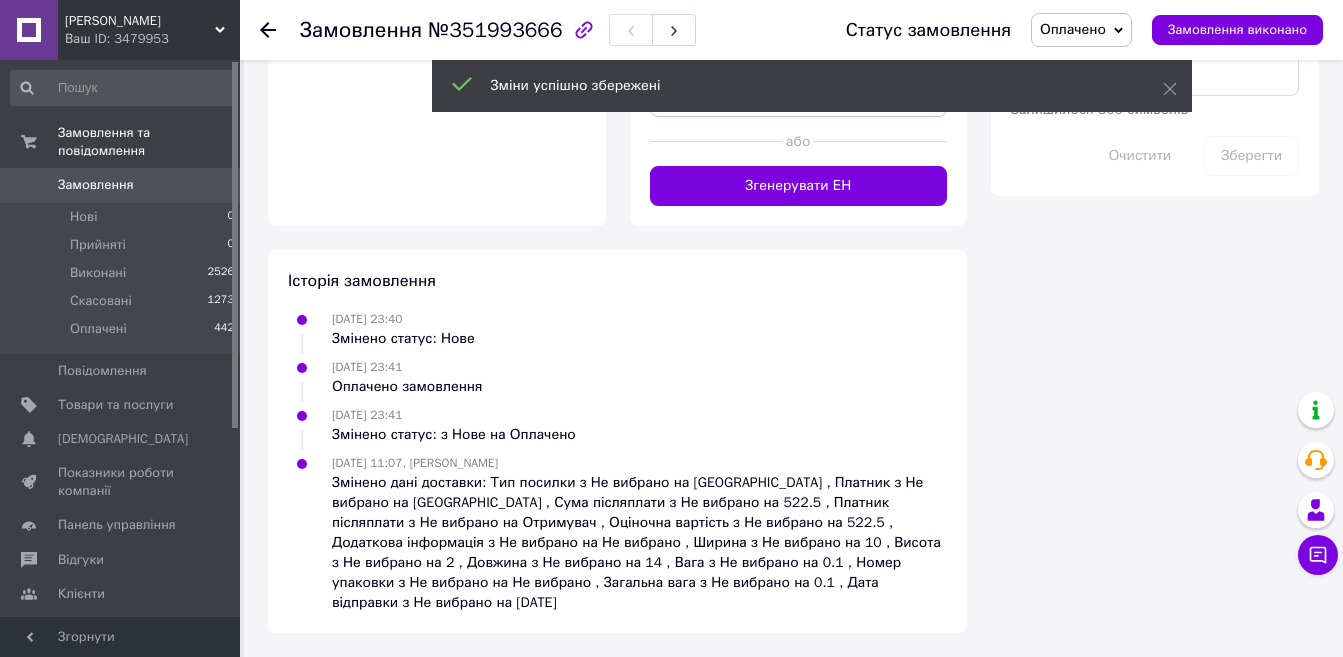 scroll, scrollTop: 1900, scrollLeft: 0, axis: vertical 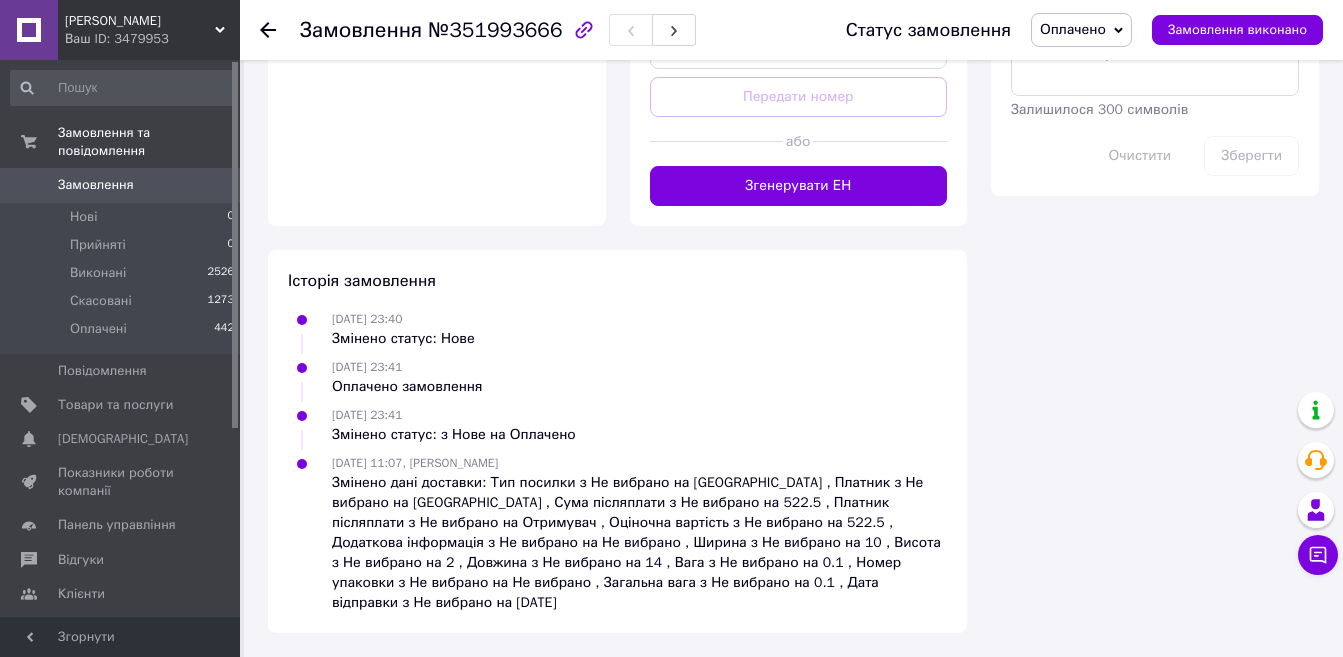 click on "Згенерувати ЕН" at bounding box center (799, 186) 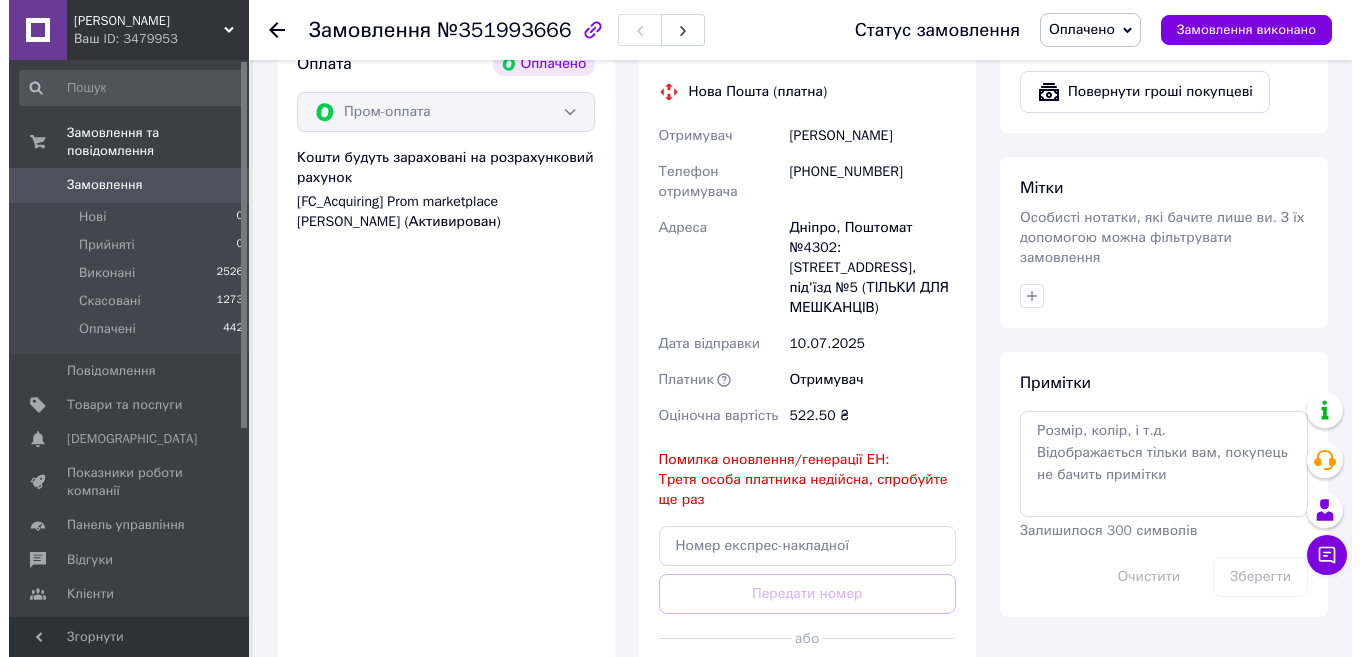 scroll, scrollTop: 700, scrollLeft: 0, axis: vertical 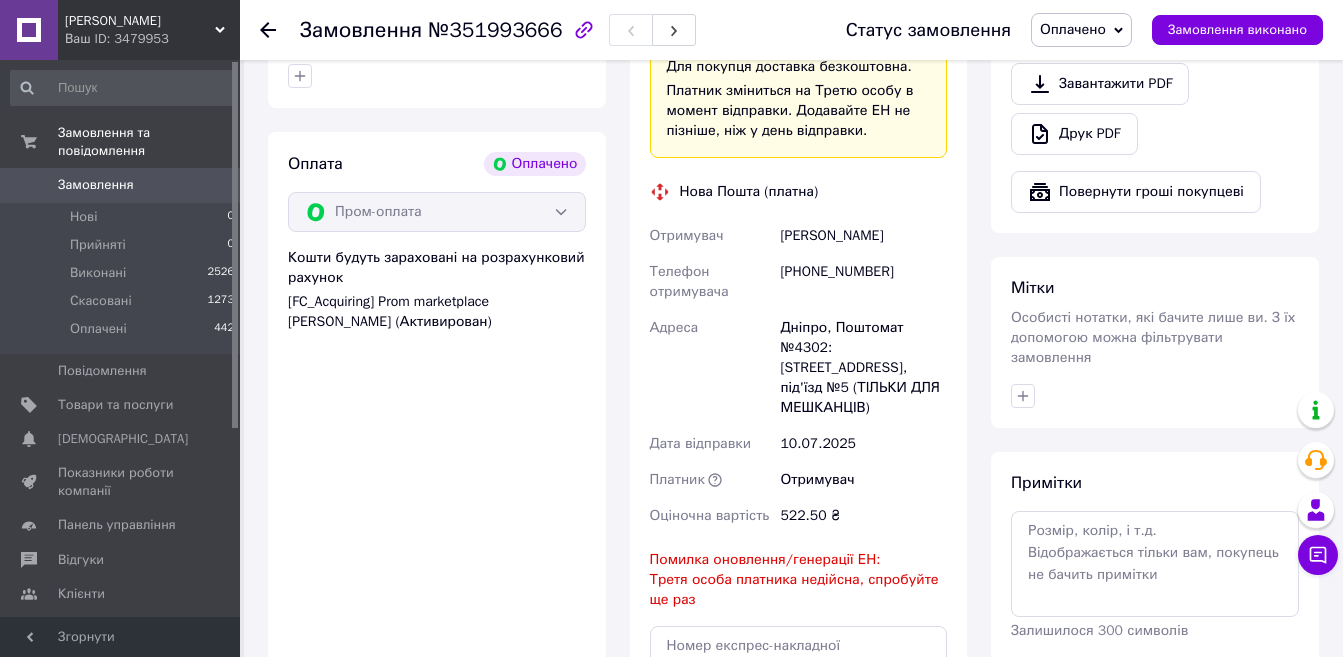 click on "Редагувати" at bounding box center [910, -140] 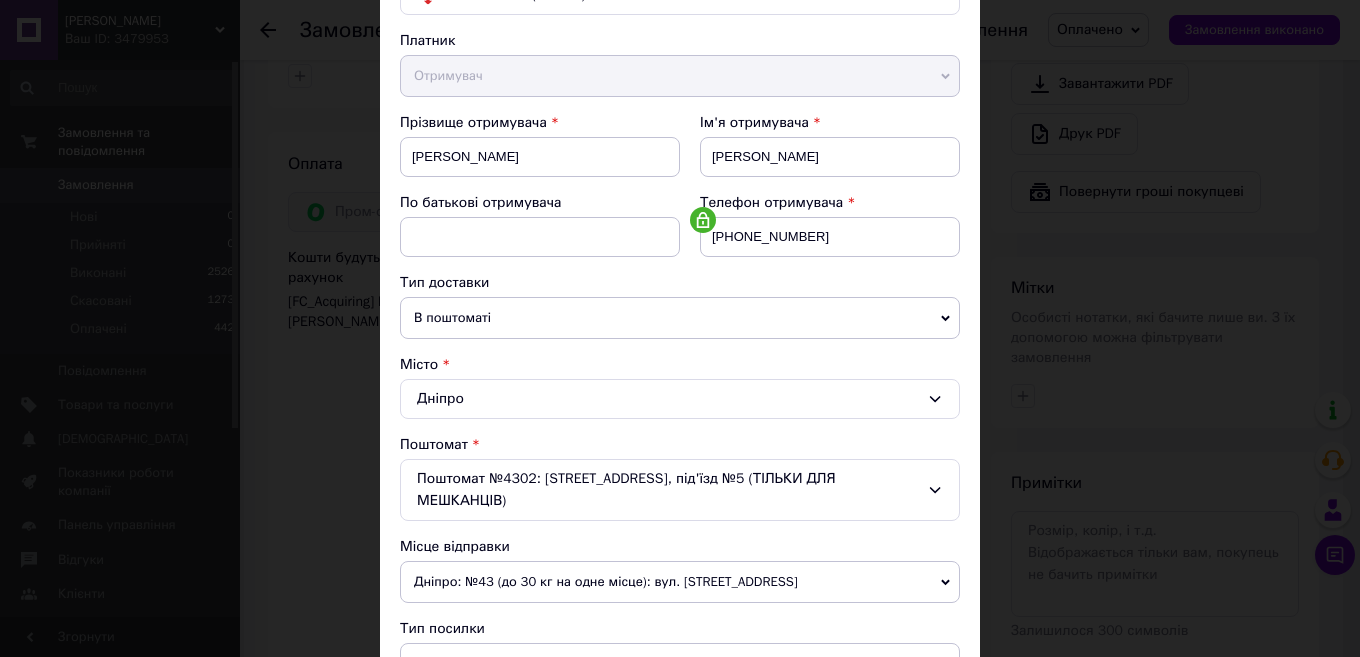 scroll, scrollTop: 400, scrollLeft: 0, axis: vertical 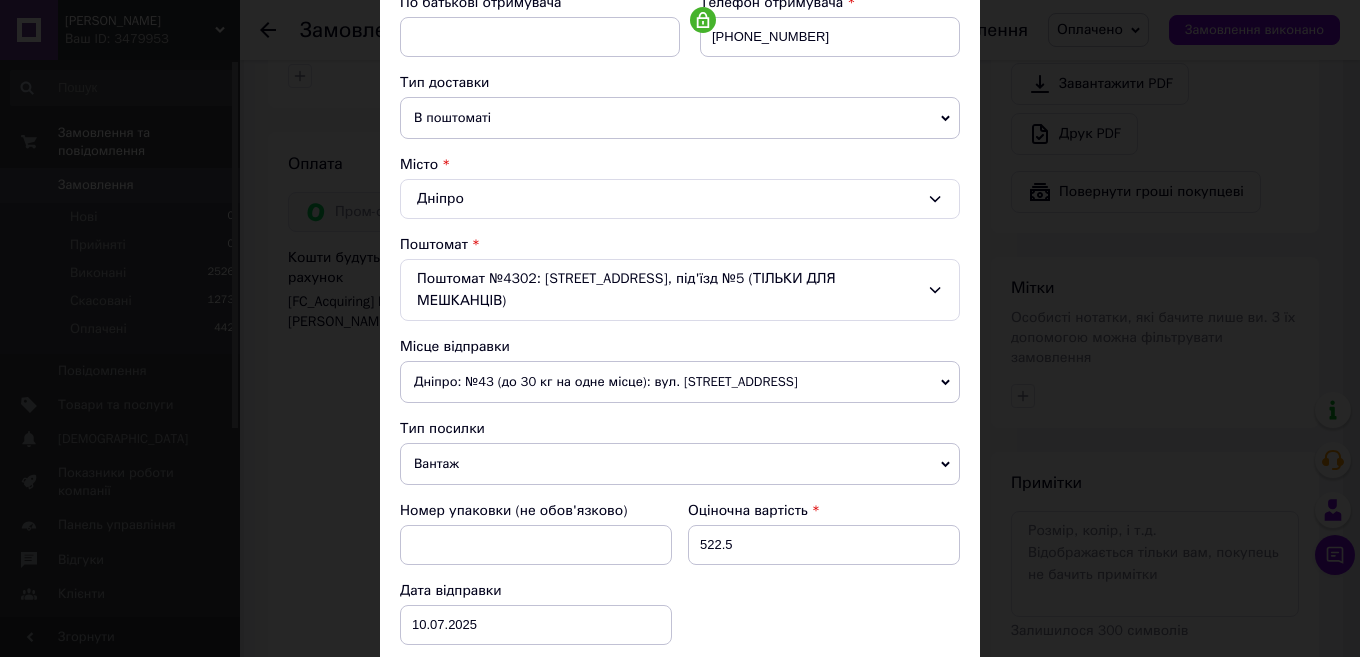 click 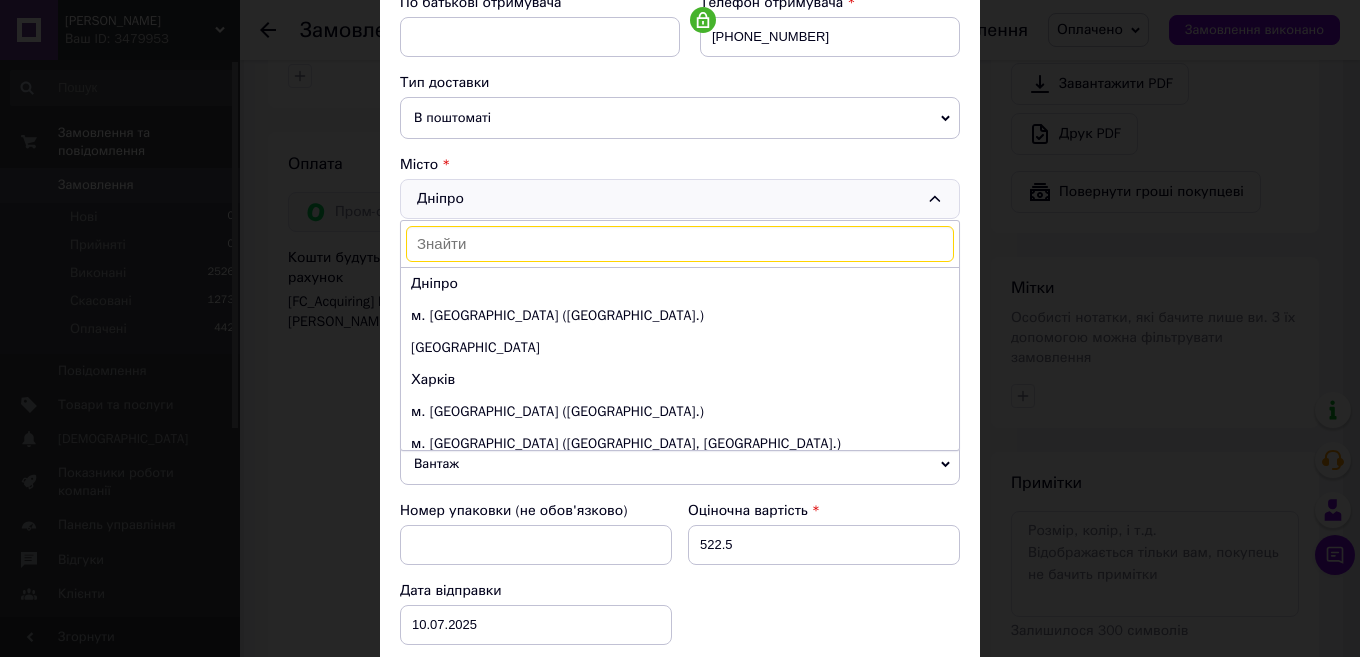 click at bounding box center [680, 244] 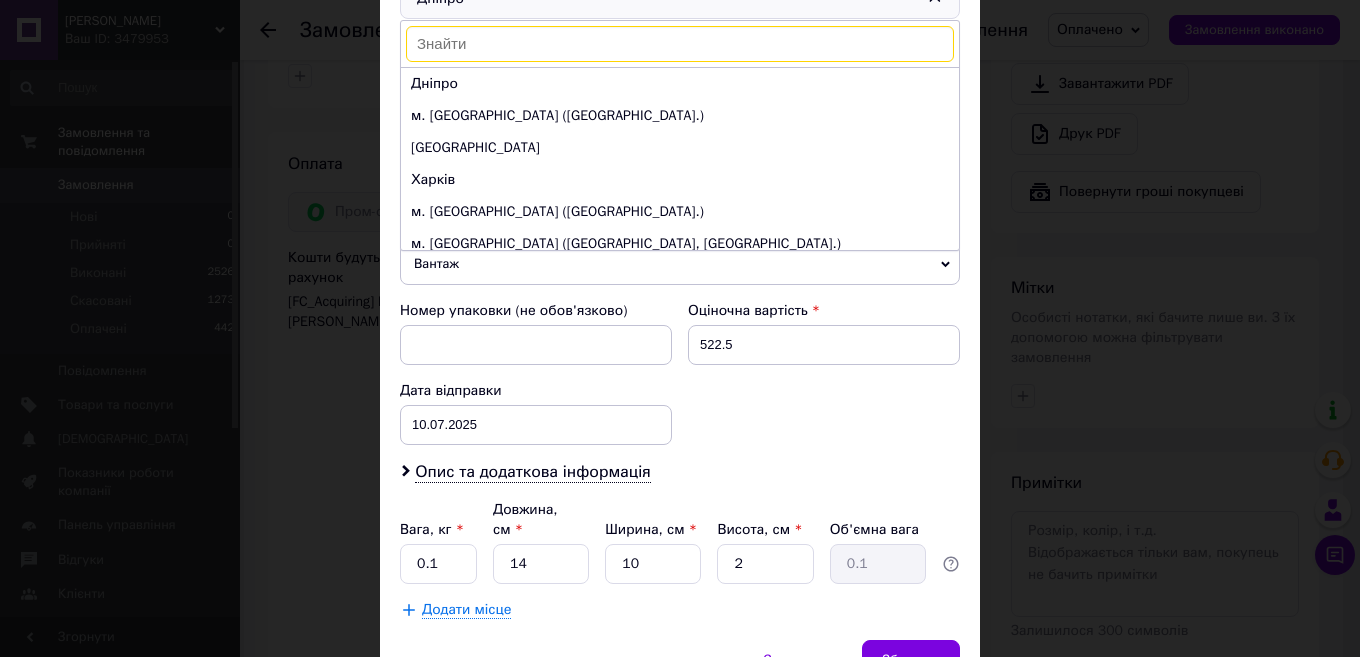 scroll, scrollTop: 500, scrollLeft: 0, axis: vertical 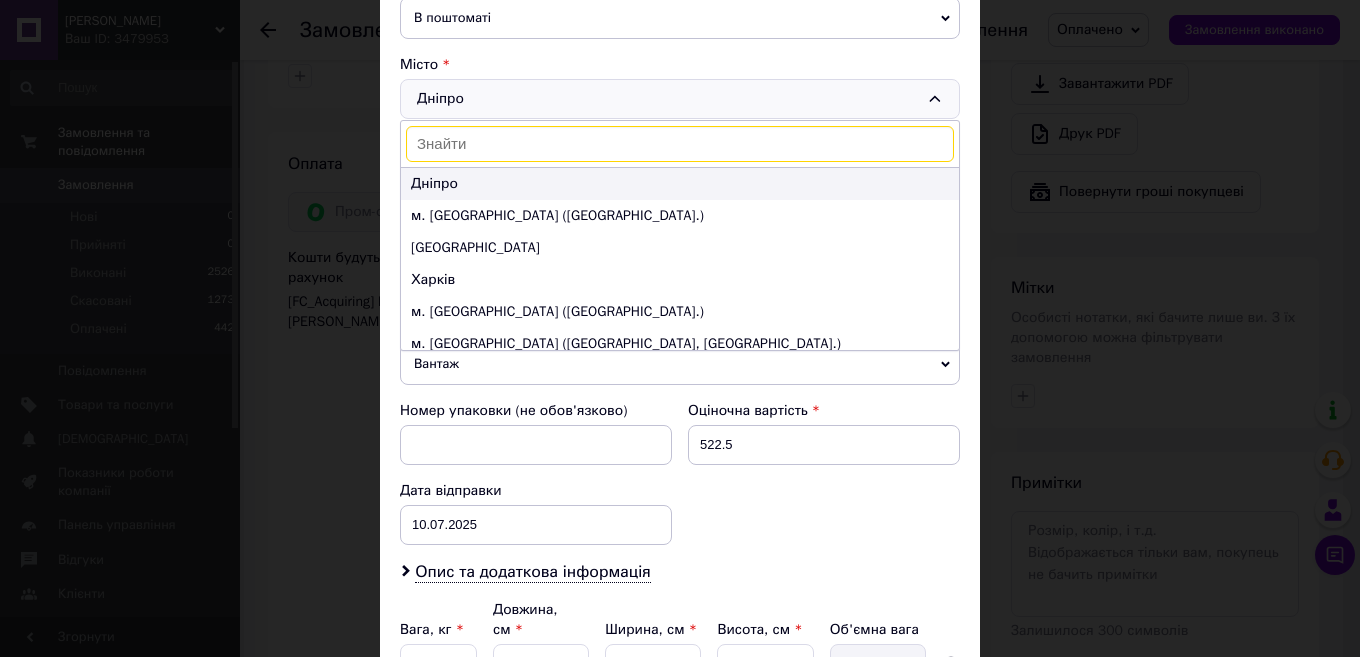 click on "Дніпро" at bounding box center (434, 183) 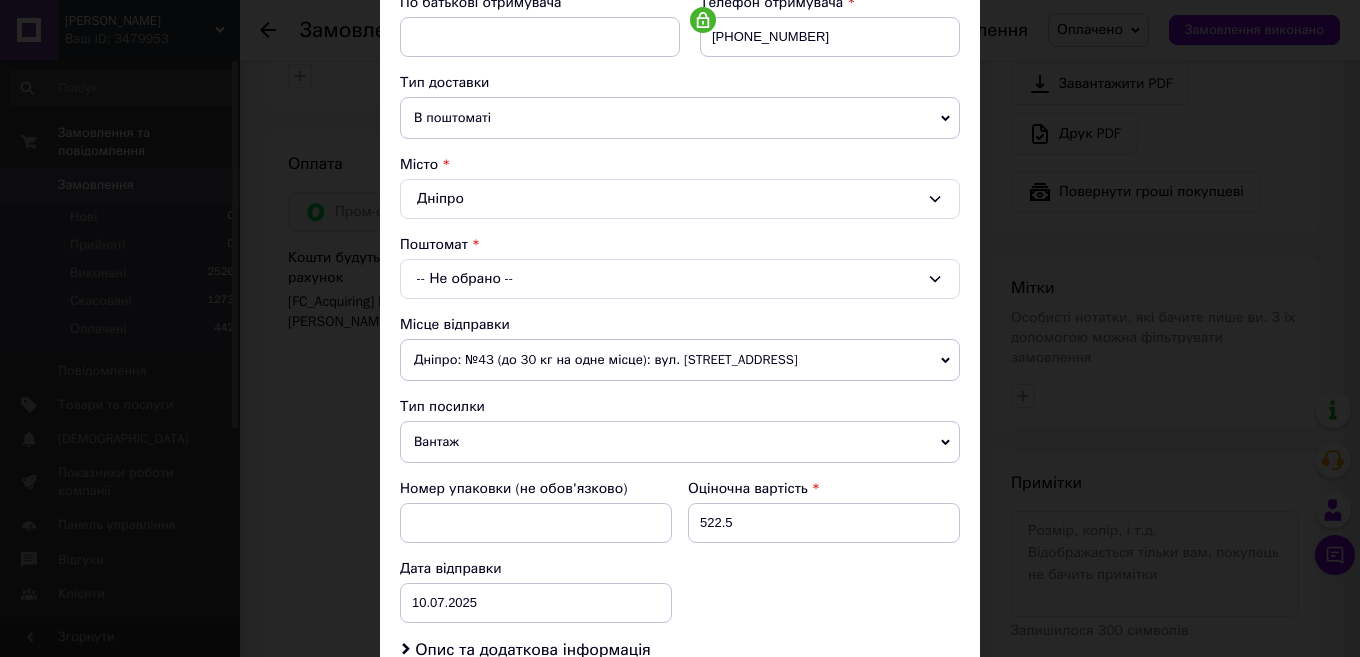scroll, scrollTop: 300, scrollLeft: 0, axis: vertical 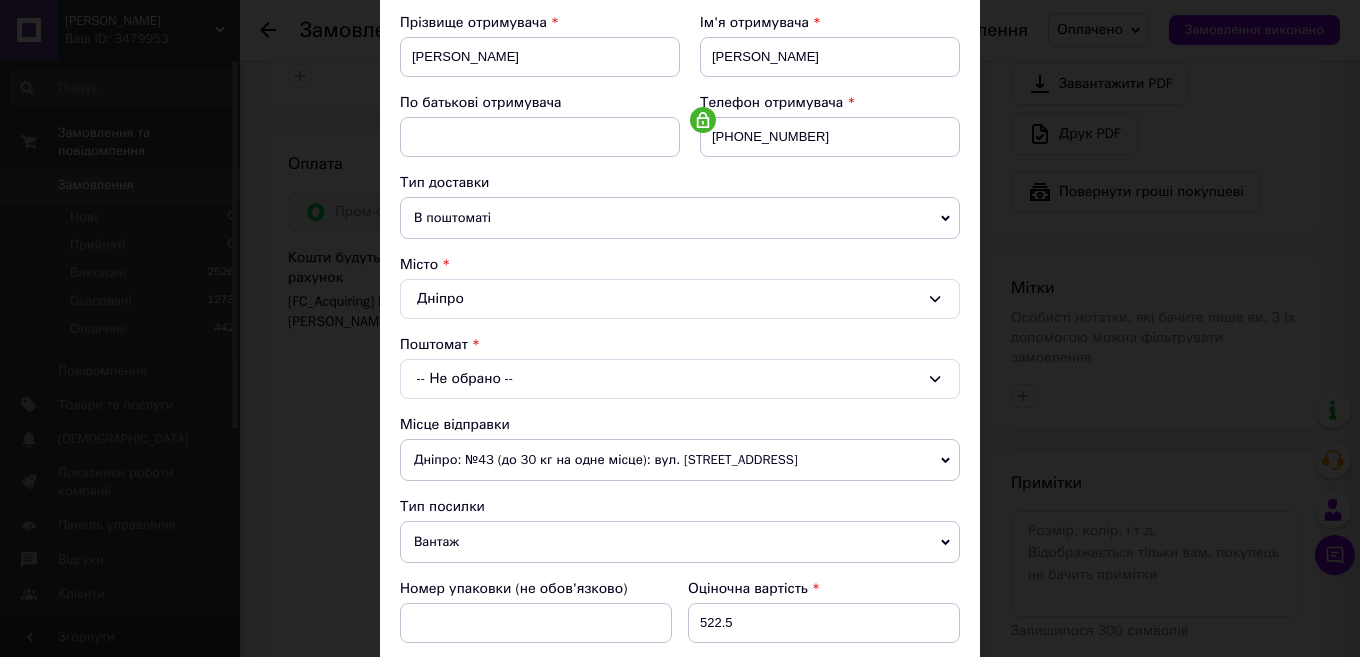 click on "В поштоматі" at bounding box center (680, 218) 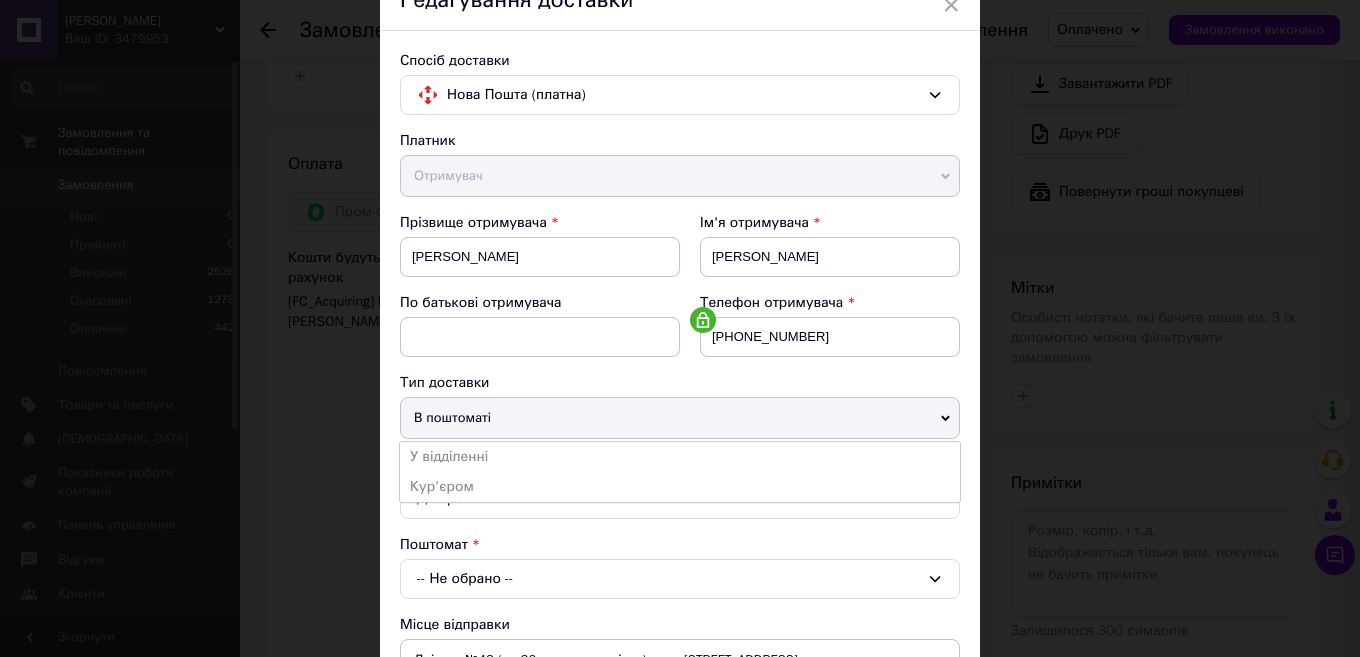 scroll, scrollTop: 200, scrollLeft: 0, axis: vertical 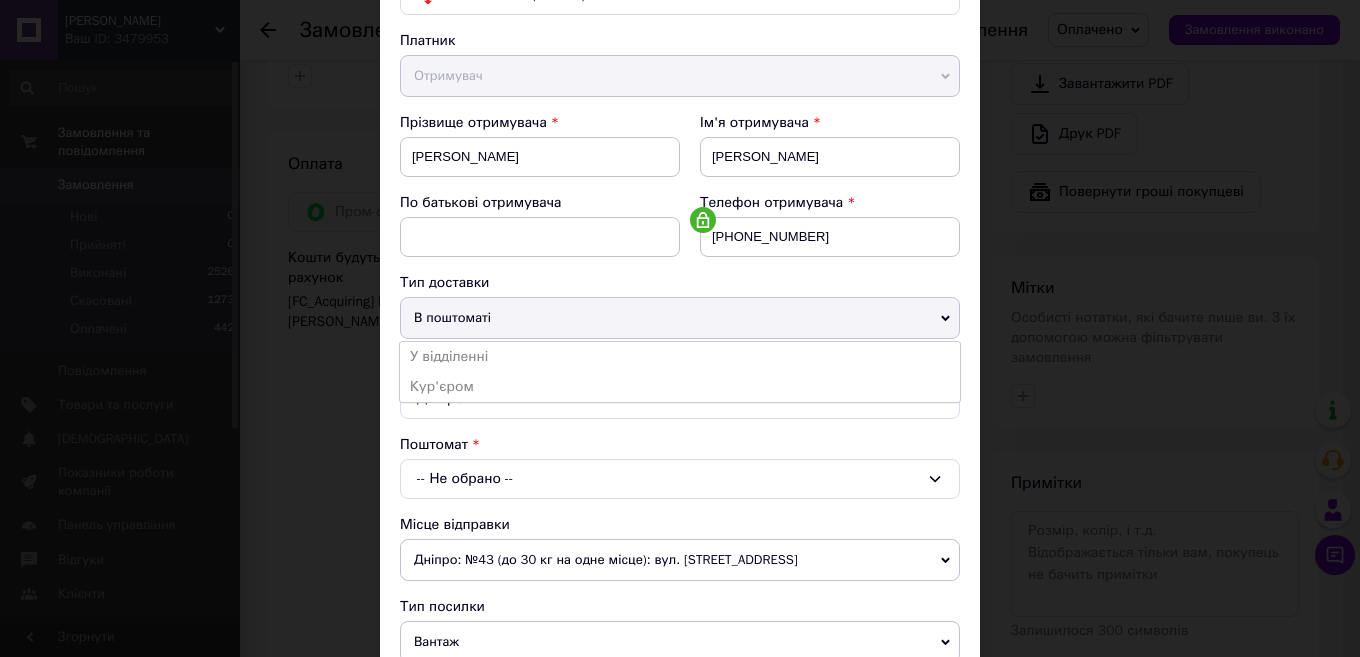 click on "× Редагування доставки Спосіб доставки Нова Пошта (платна) Платник Отримувач Відправник Прізвище отримувача [PERSON_NAME] Ім'я отримувача [PERSON_NAME] батькові отримувача Телефон отримувача [PHONE_NUMBER] Тип доставки В поштоматі У відділенні Кур'єром Місто Дніпро Поштомат -- Не обрано -- Місце відправки Дніпро: №43 (до 30 кг на одне місце): вул. Квартальна, 5 Немає збігів. Спробуйте змінити умови пошуку Додати ще місце відправки Тип посилки Вантаж Документи Номер упаковки (не обов'язково) Оціночна вартість 522.5 Дата відправки [DATE] < 2025 > < Июль > Пн Вт Ср Чт Пт Сб Вс 30 1 2 3 4 5 6 7" at bounding box center [680, 328] 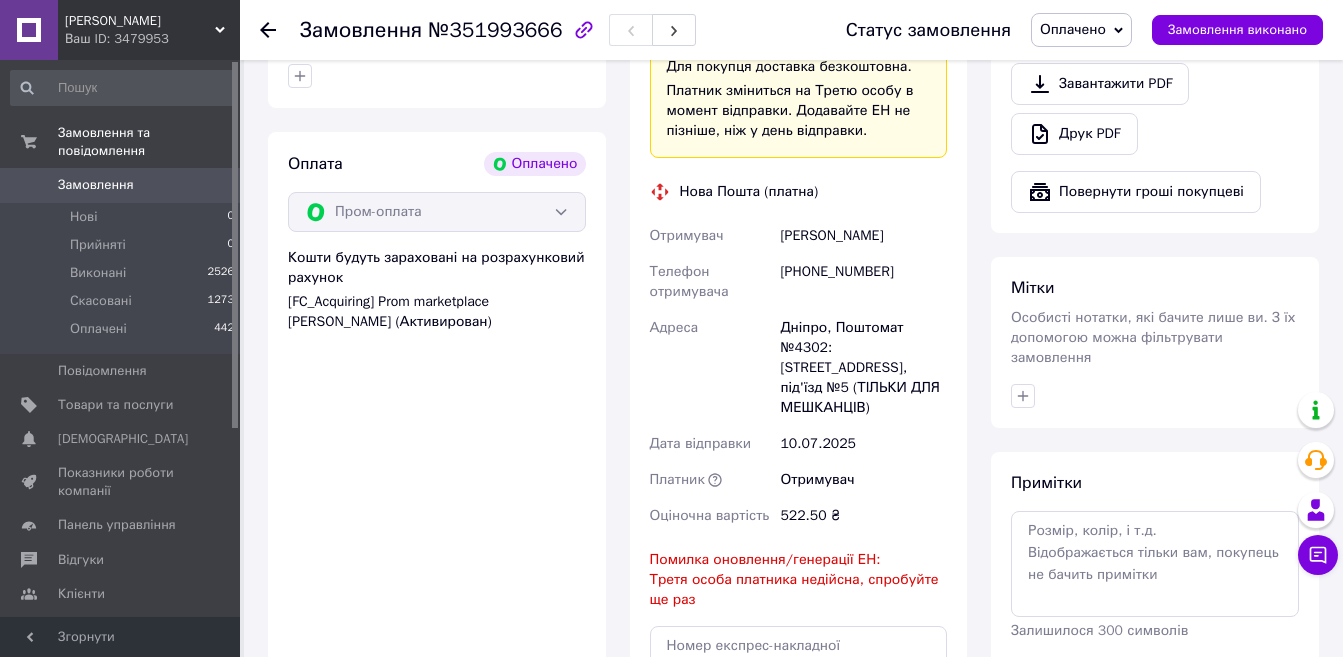 click on "Редагувати" at bounding box center [910, -140] 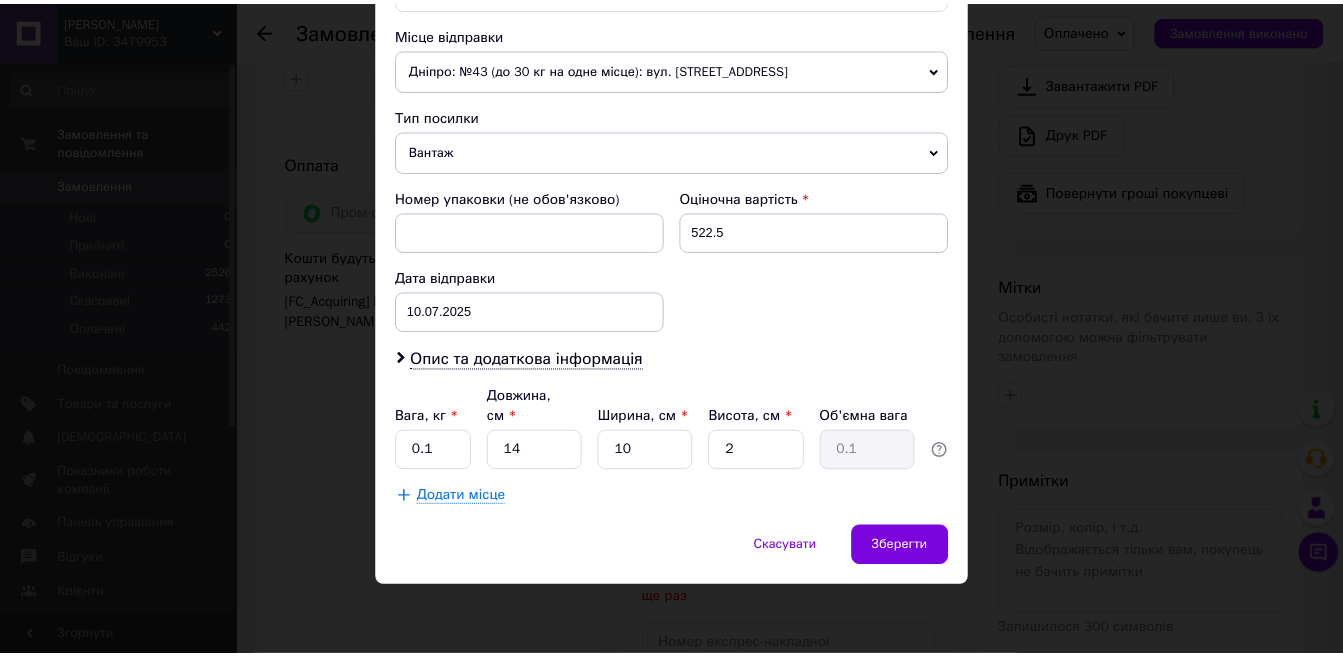 scroll, scrollTop: 998, scrollLeft: 0, axis: vertical 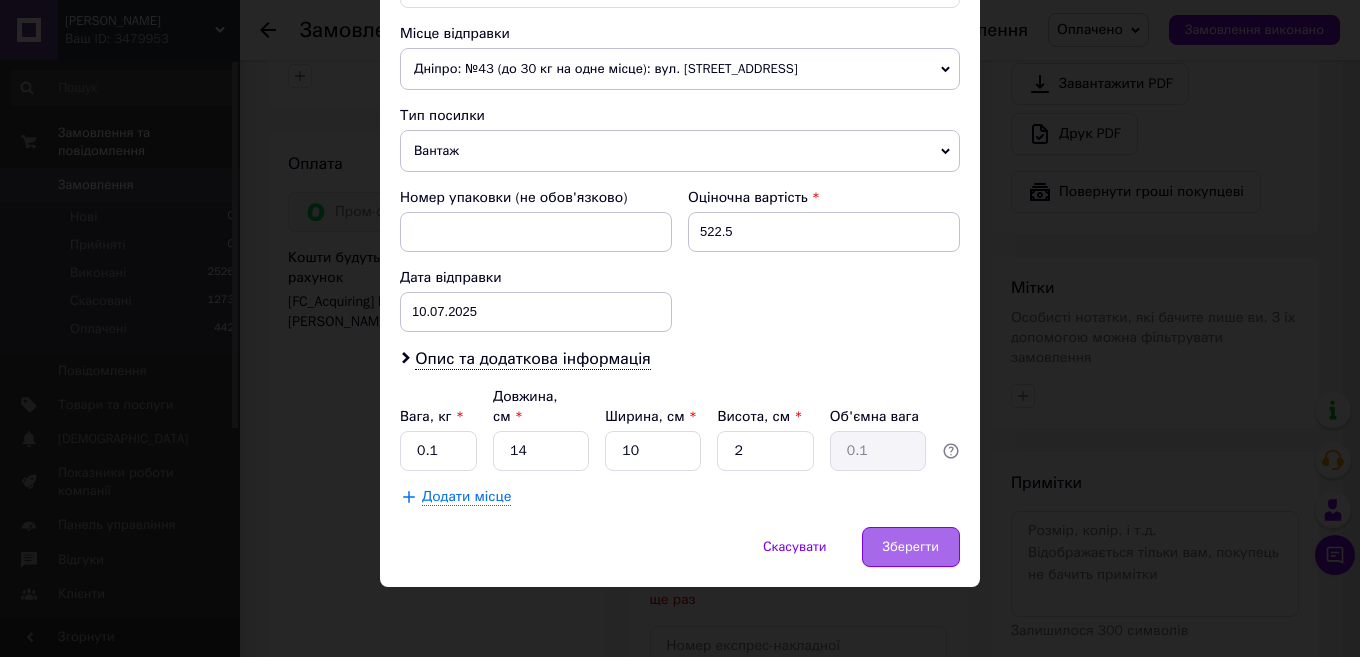 click on "Зберегти" at bounding box center (911, 547) 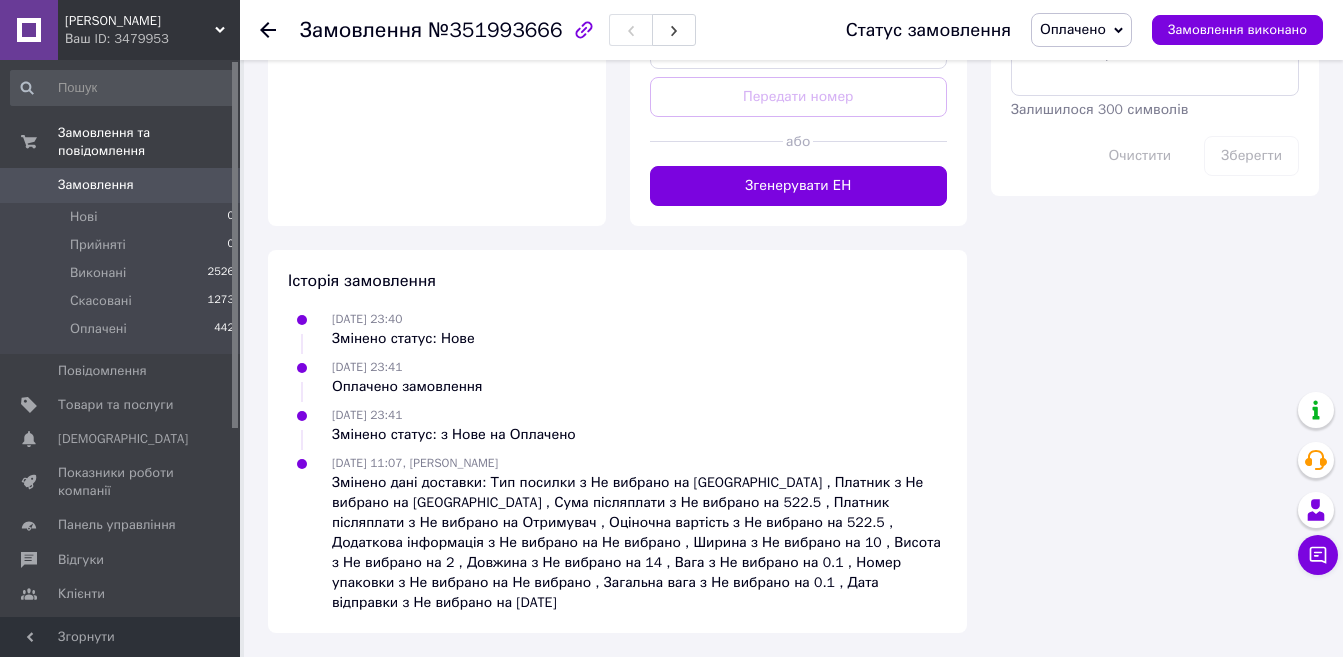 scroll, scrollTop: 1700, scrollLeft: 0, axis: vertical 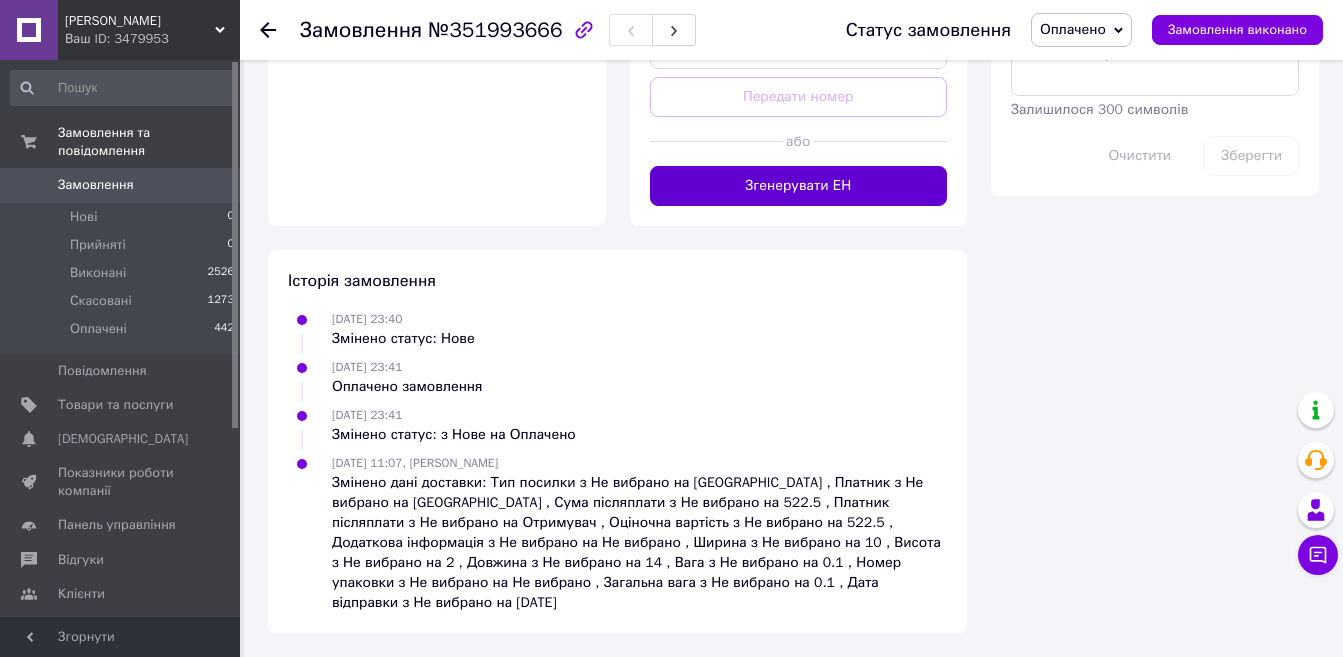 click on "Згенерувати ЕН" at bounding box center [799, 186] 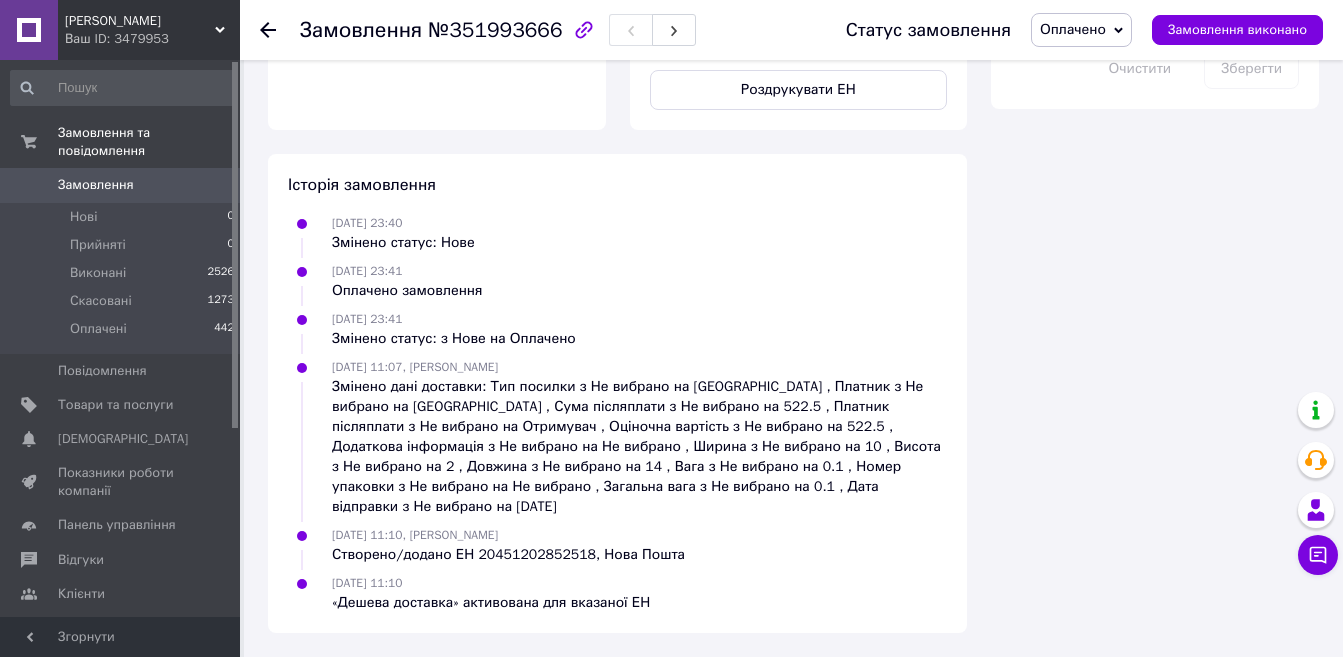 scroll, scrollTop: 45, scrollLeft: 0, axis: vertical 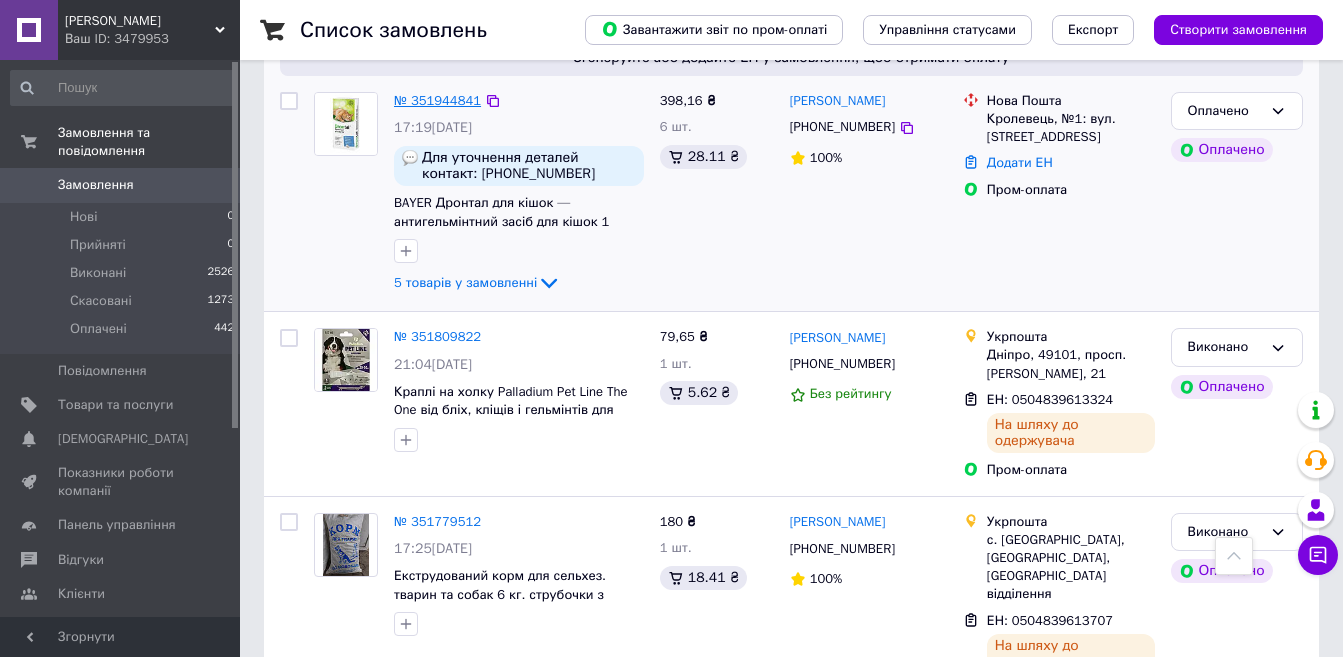 click on "№ 351944841" at bounding box center [437, 100] 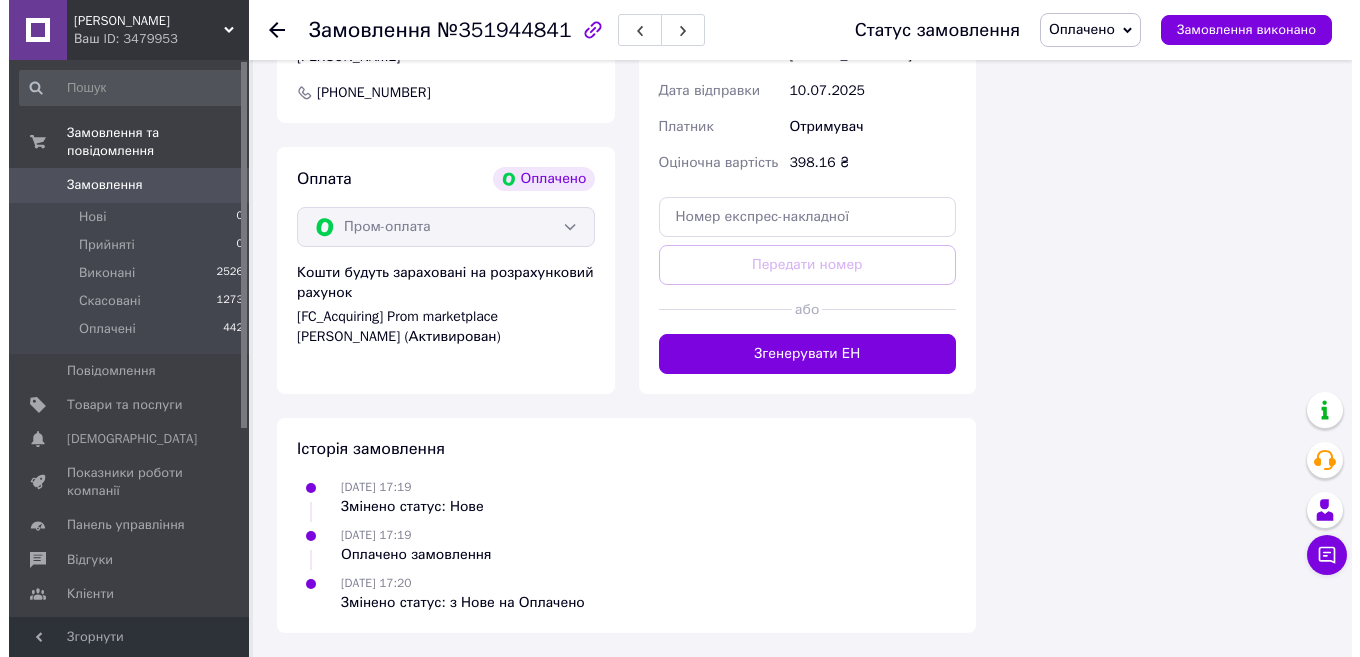 scroll, scrollTop: 2000, scrollLeft: 0, axis: vertical 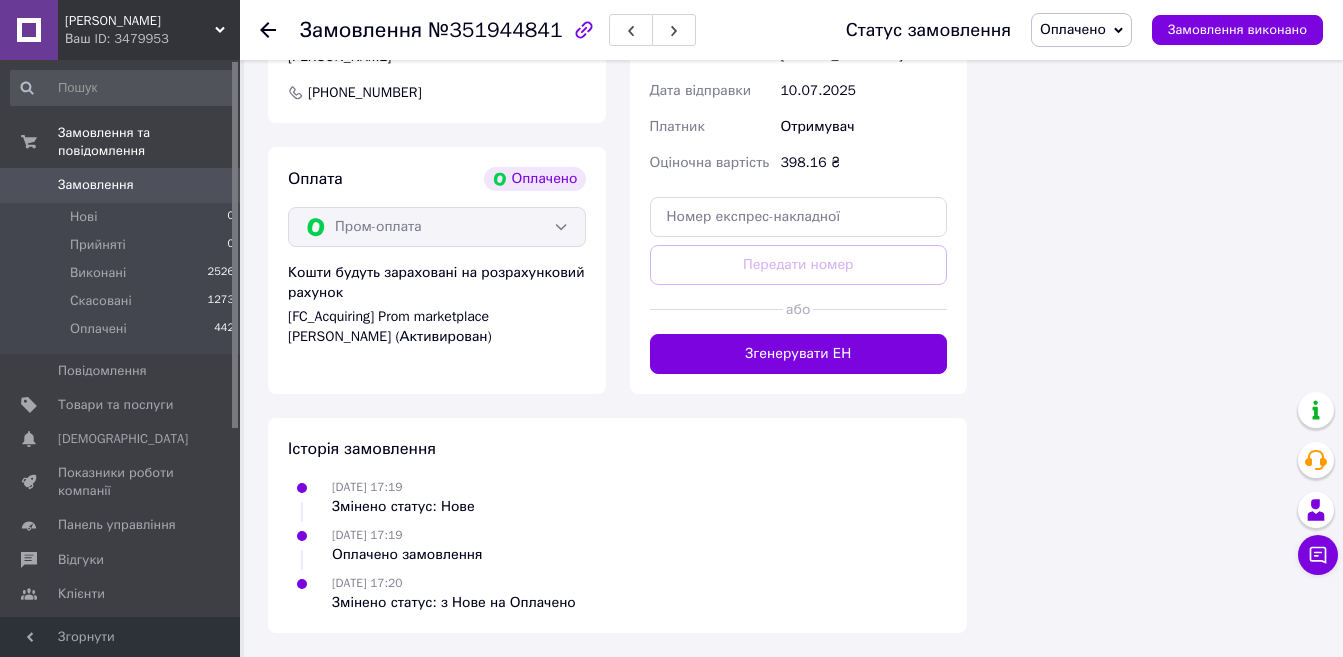click on "Редагувати" at bounding box center (910, -217) 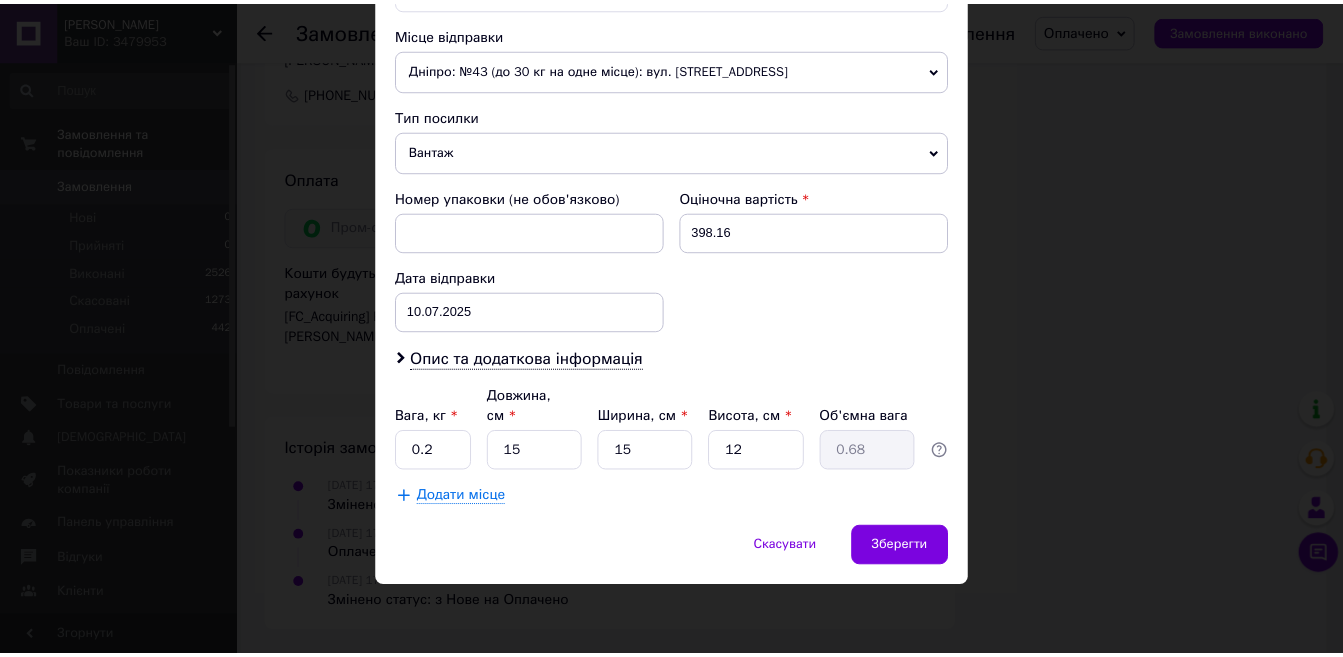 scroll, scrollTop: 900, scrollLeft: 0, axis: vertical 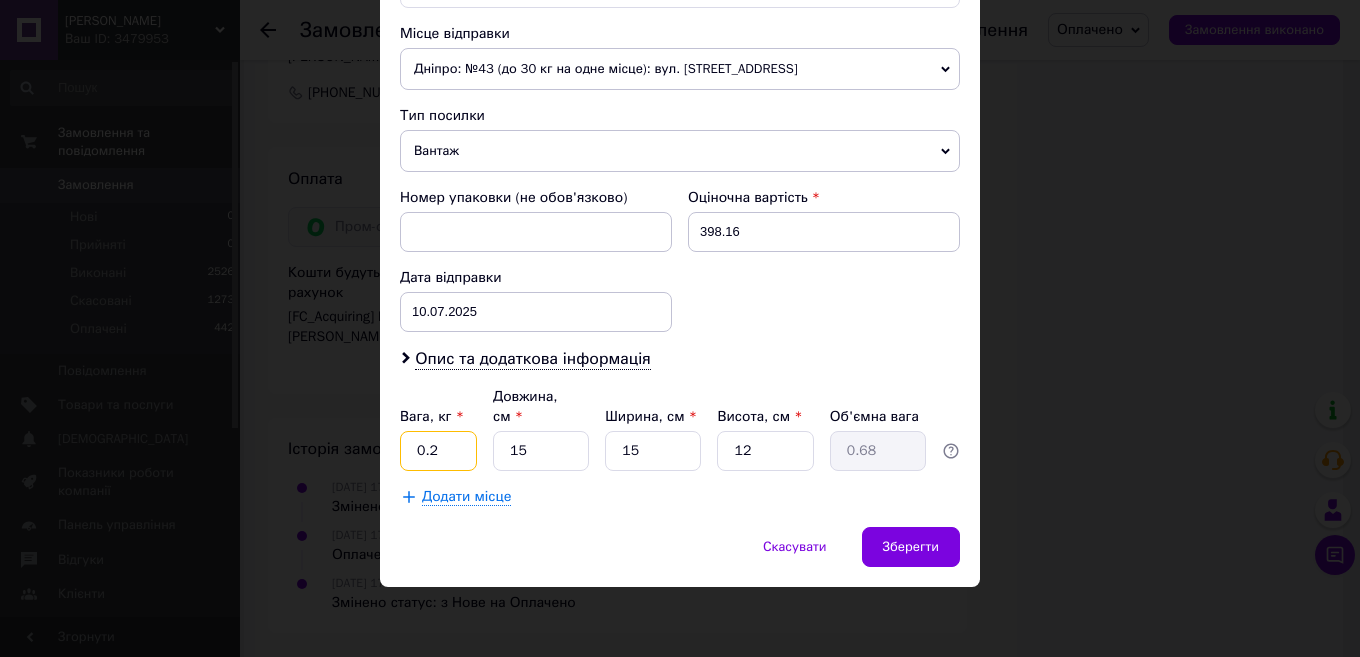 click on "0.2" at bounding box center [438, 451] 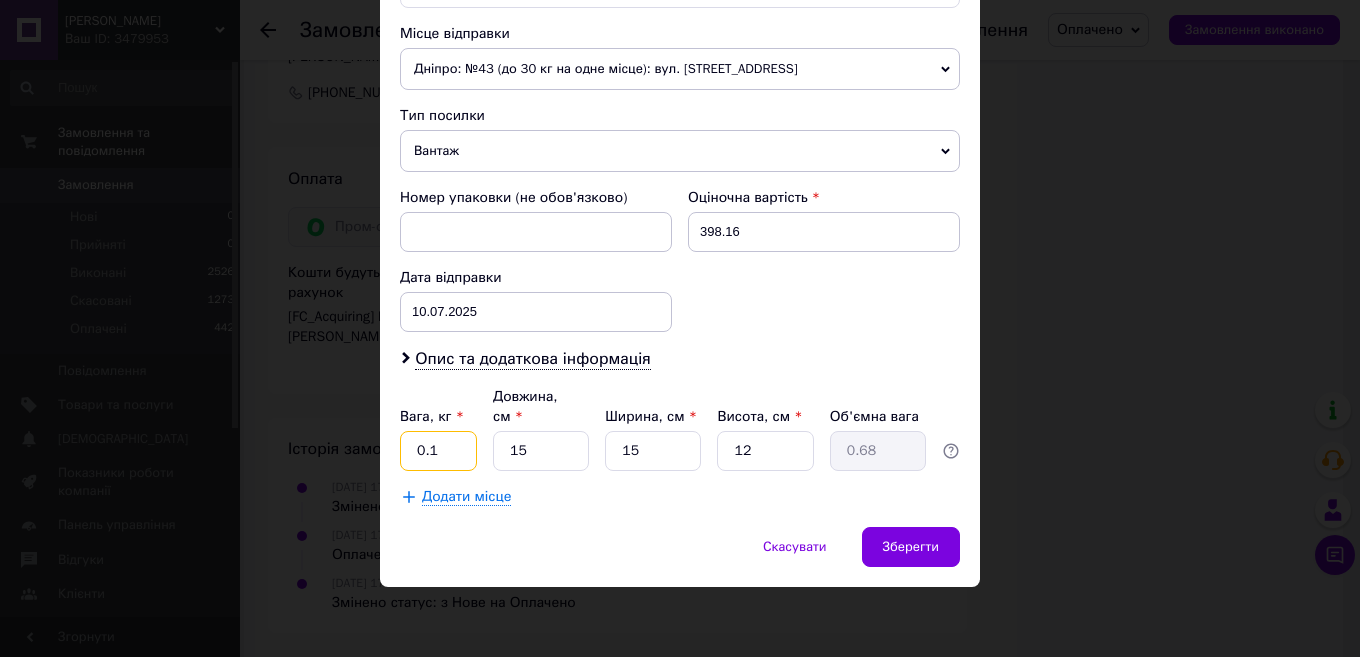 type on "0.1" 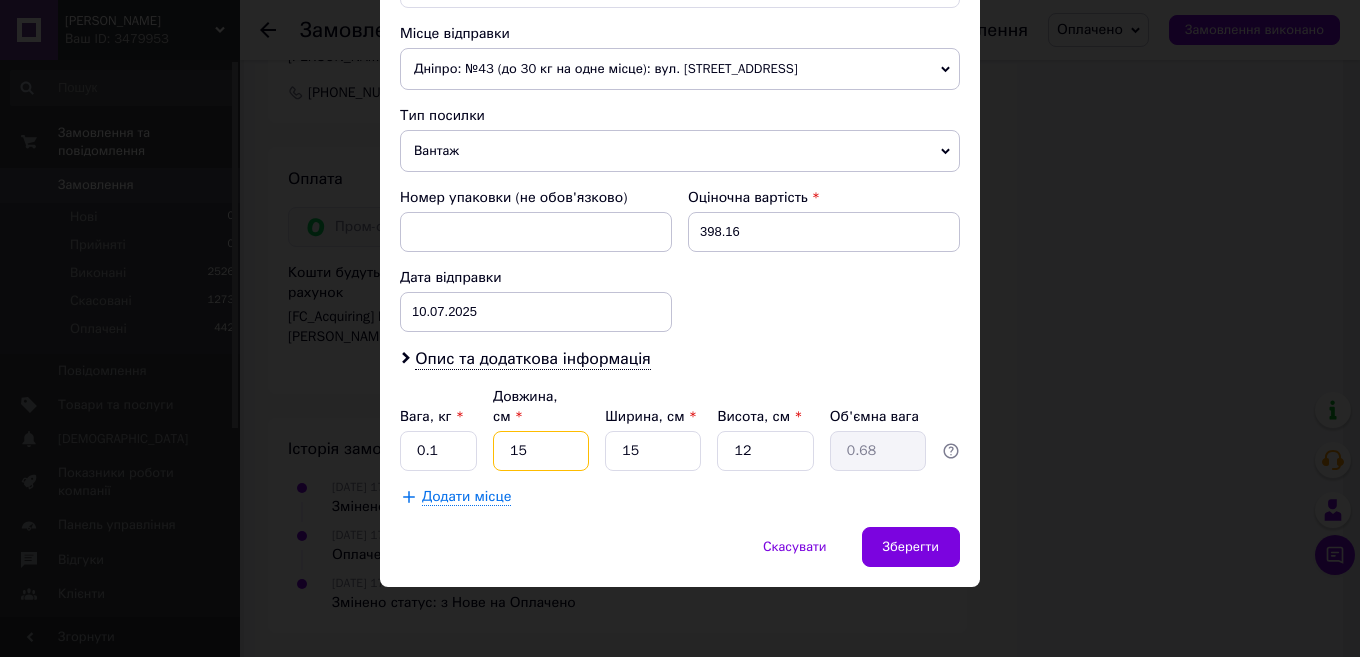 click on "15" at bounding box center [541, 451] 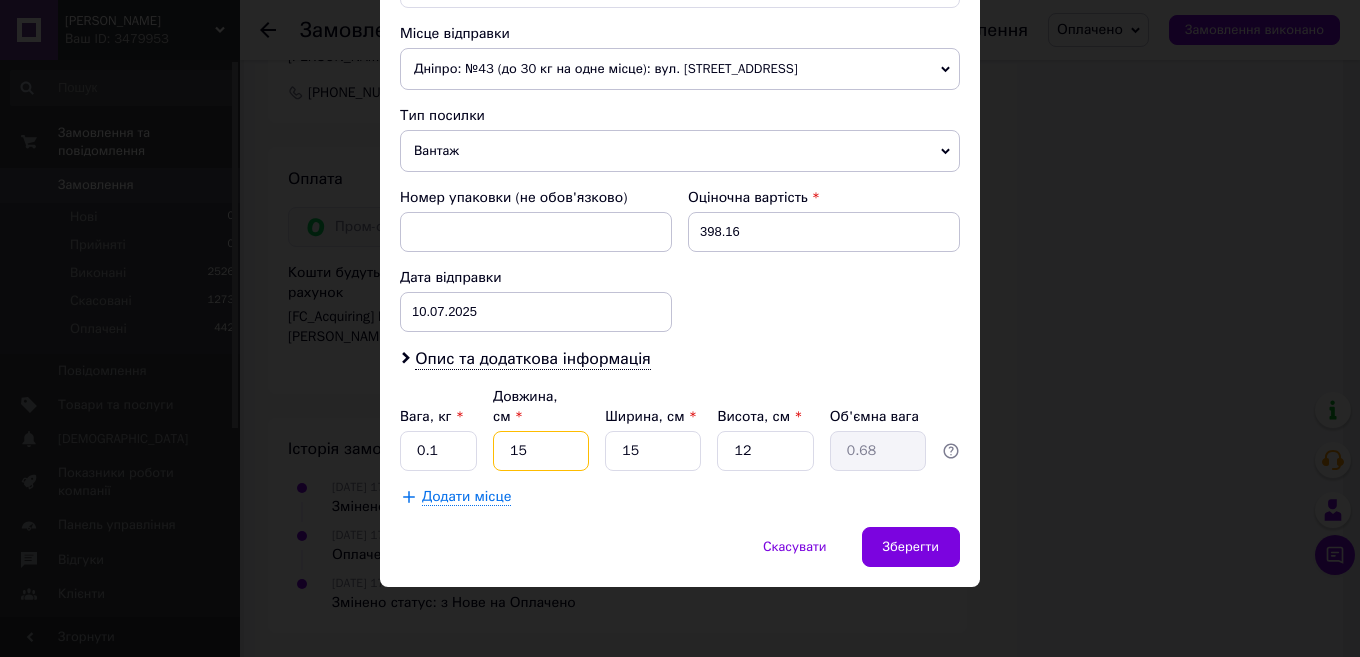 type on "1" 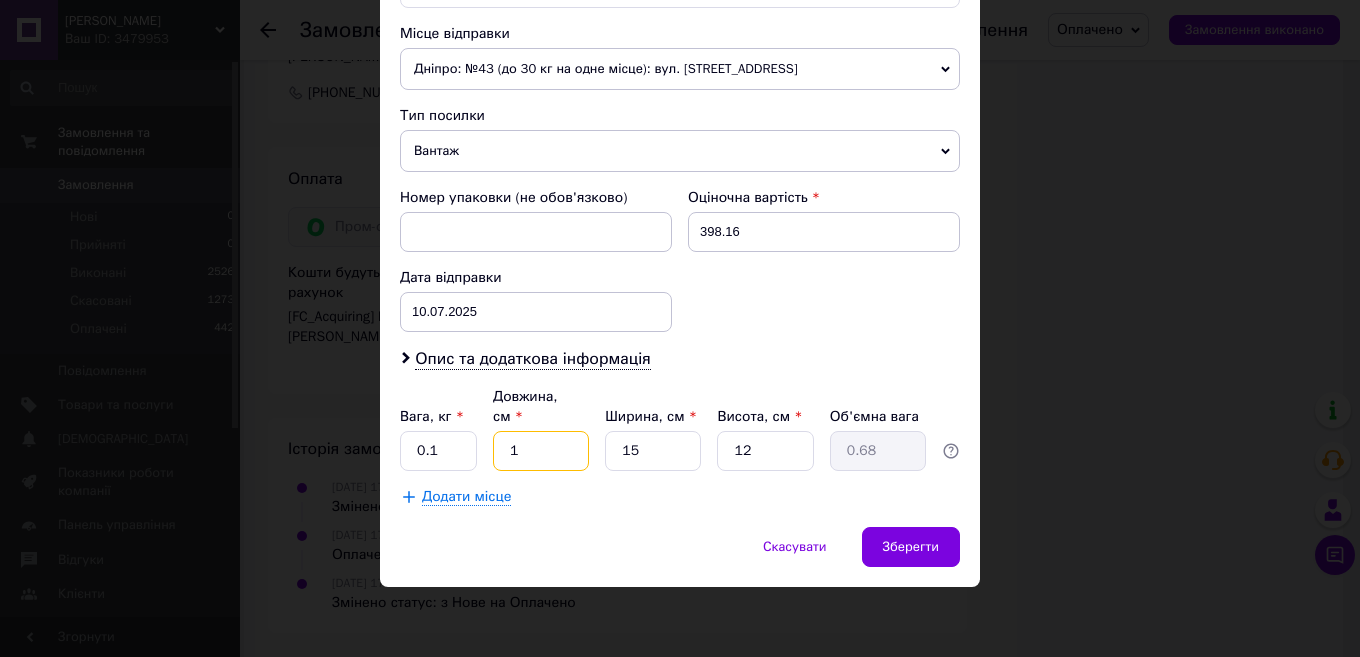 type on "0.1" 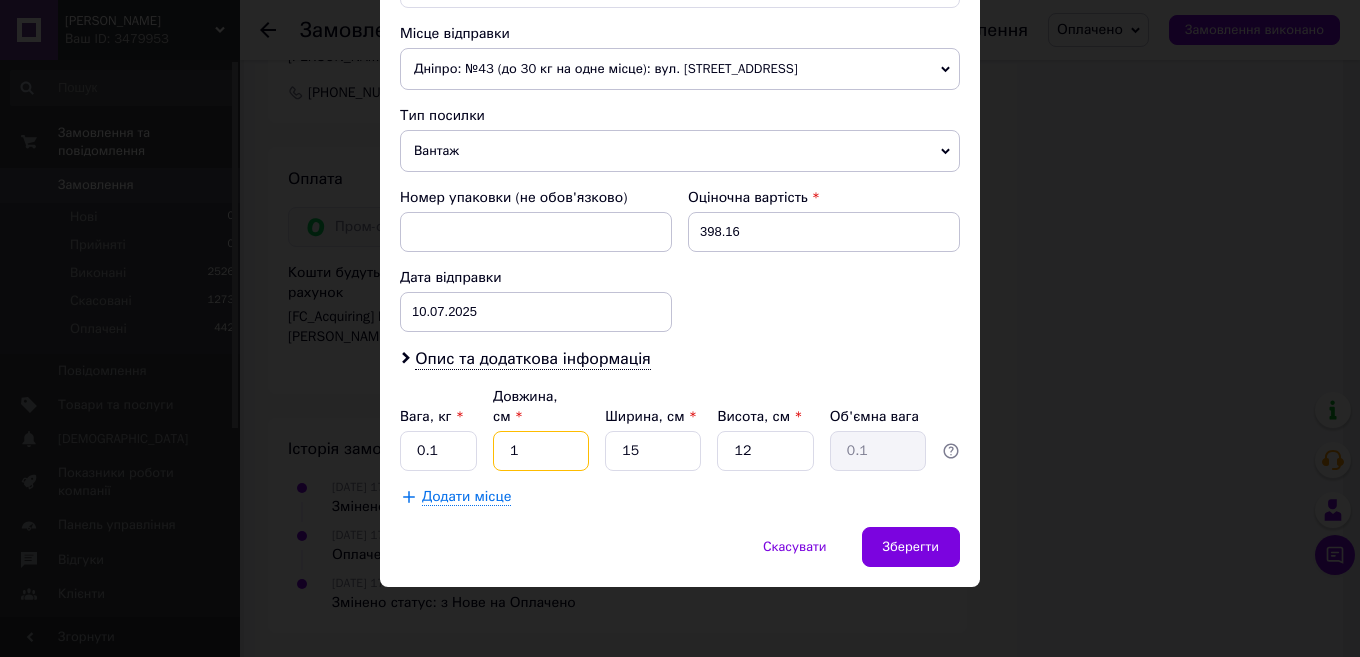 type on "17" 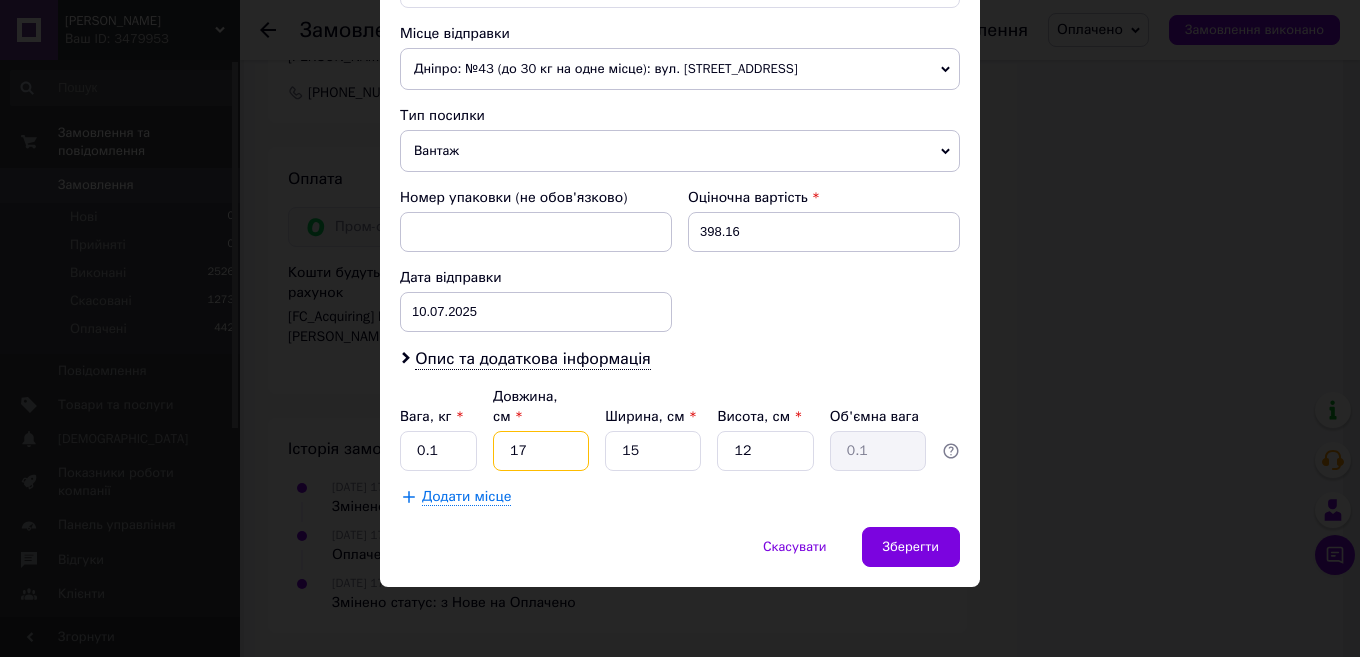 type on "0.77" 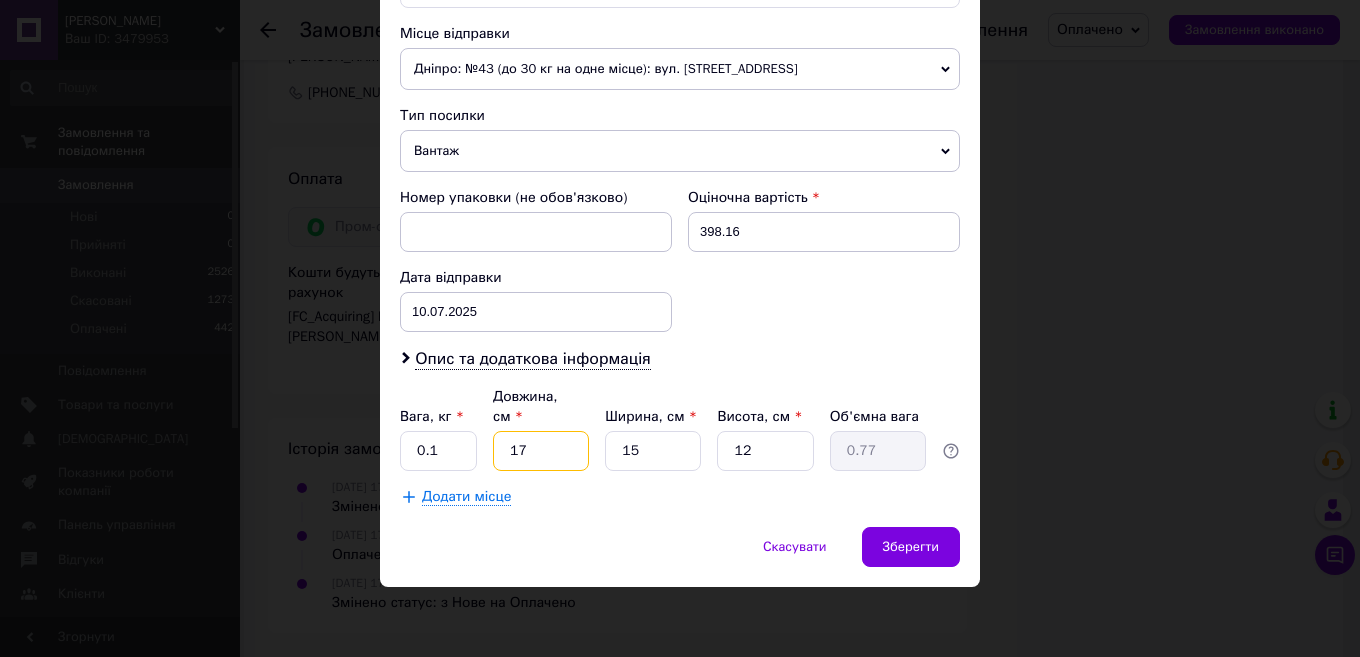 type on "17" 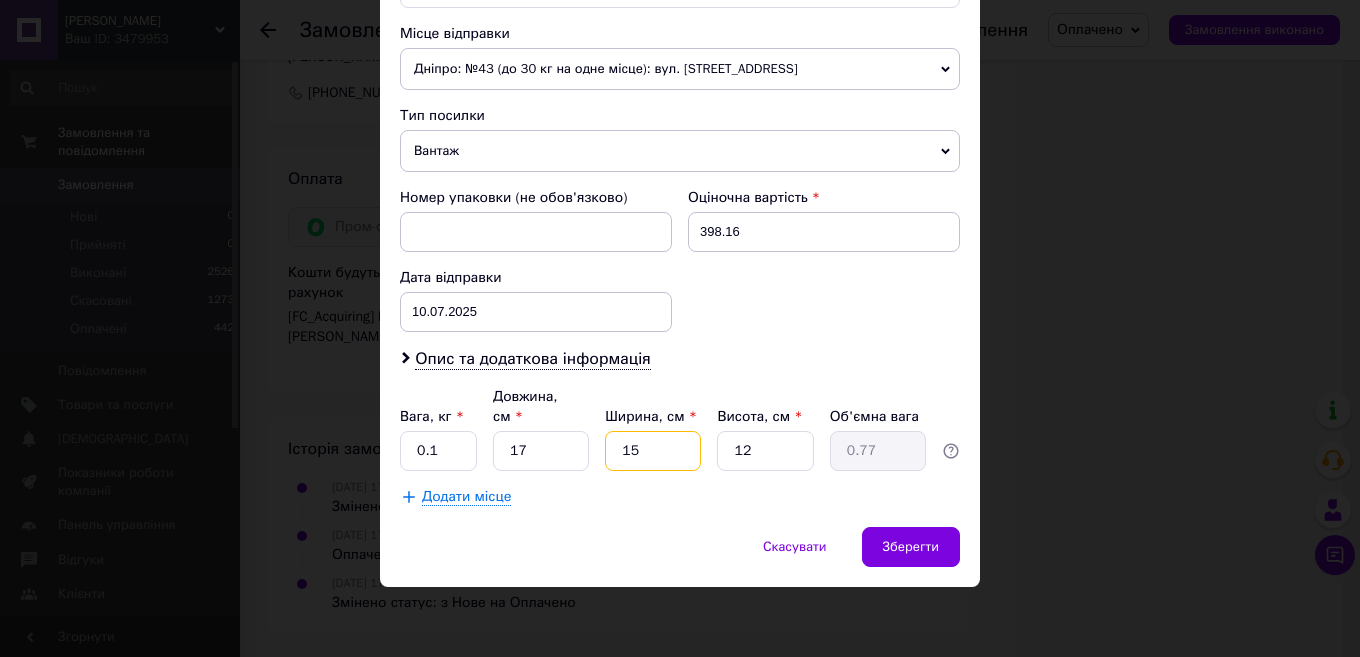 click on "15" at bounding box center (653, 451) 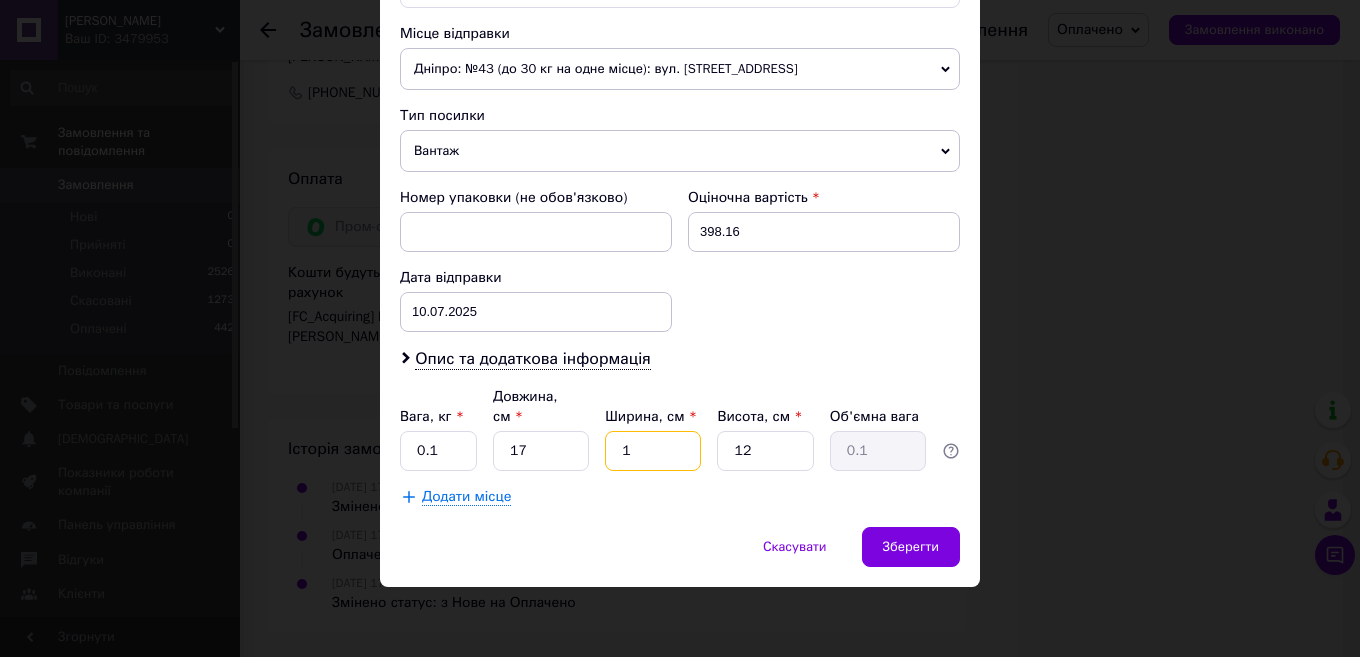 type 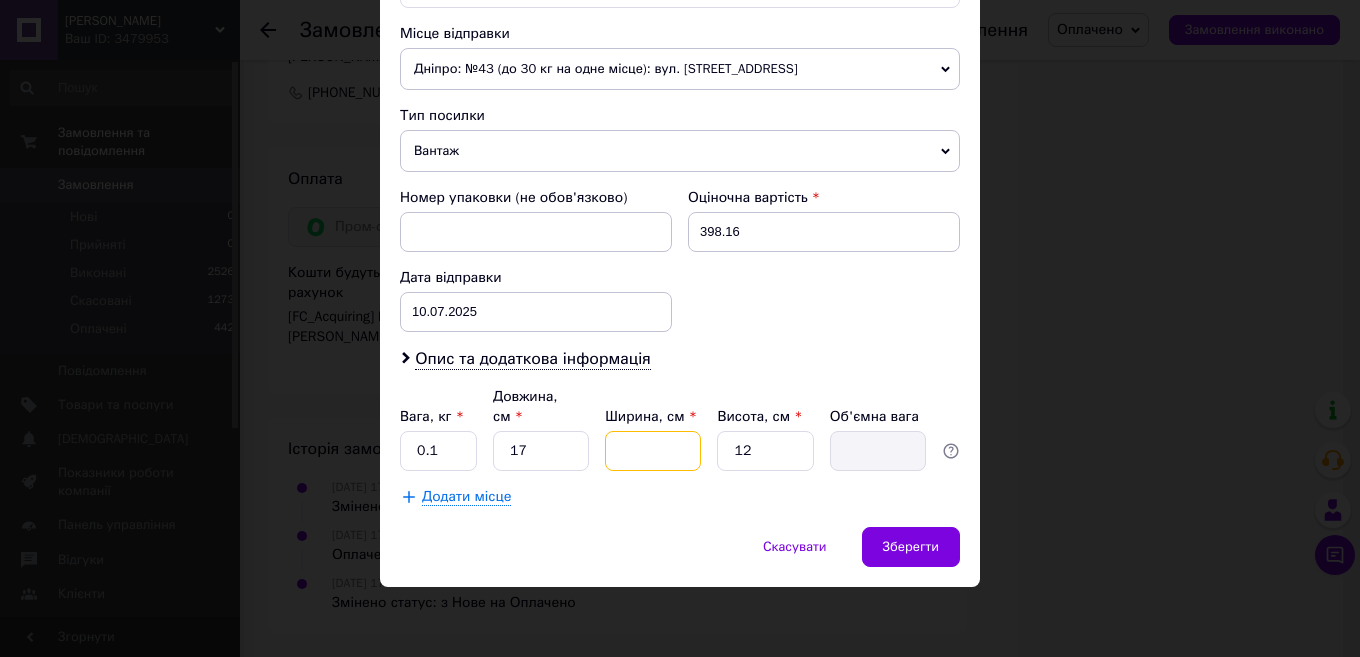type on "1" 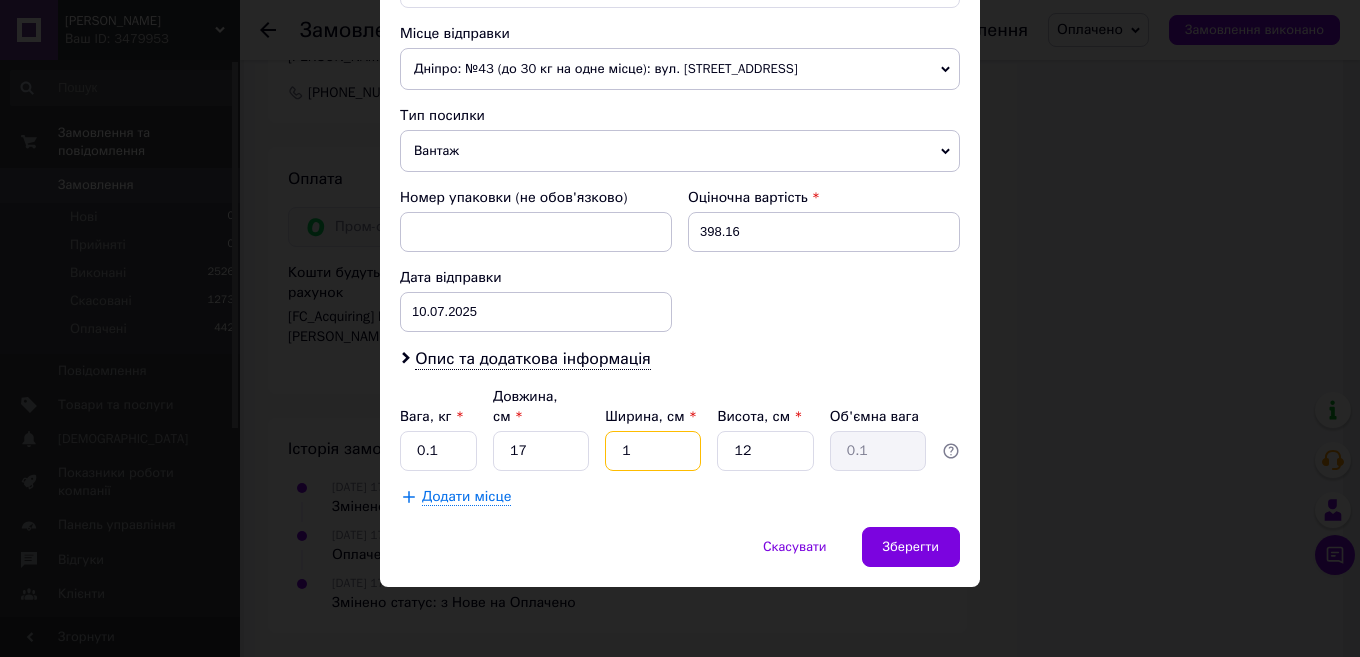 type on "10" 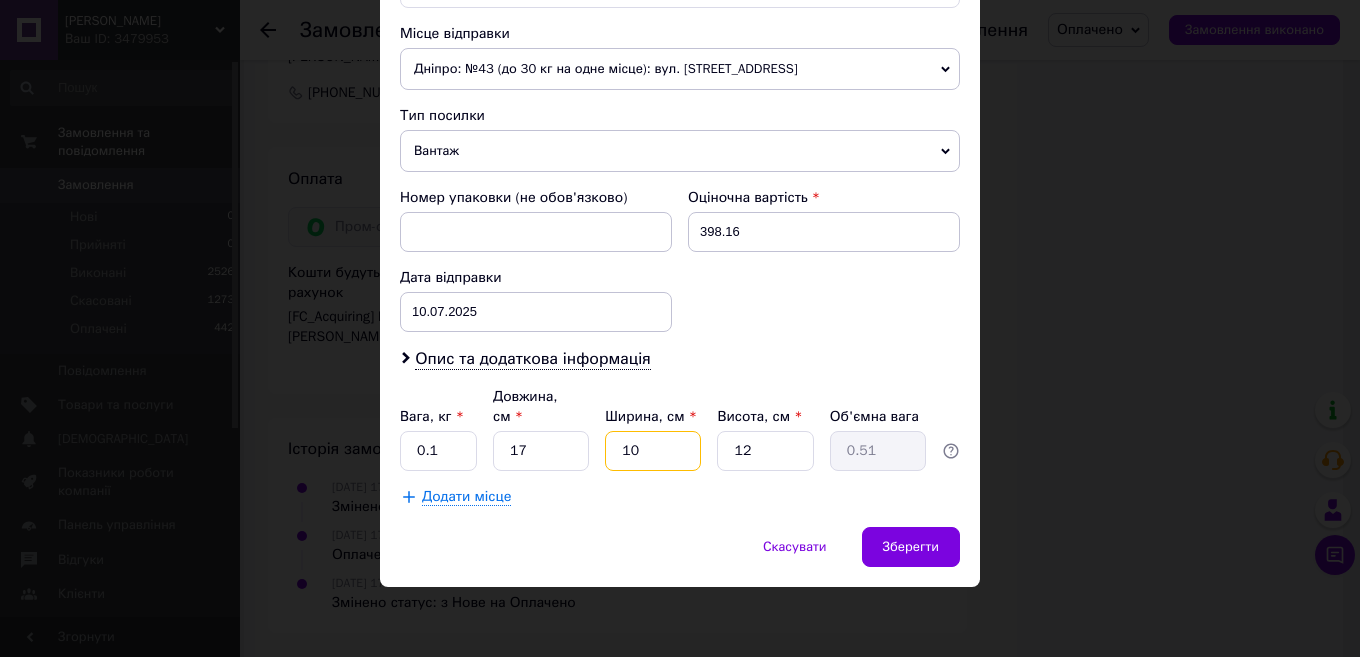 type on "10" 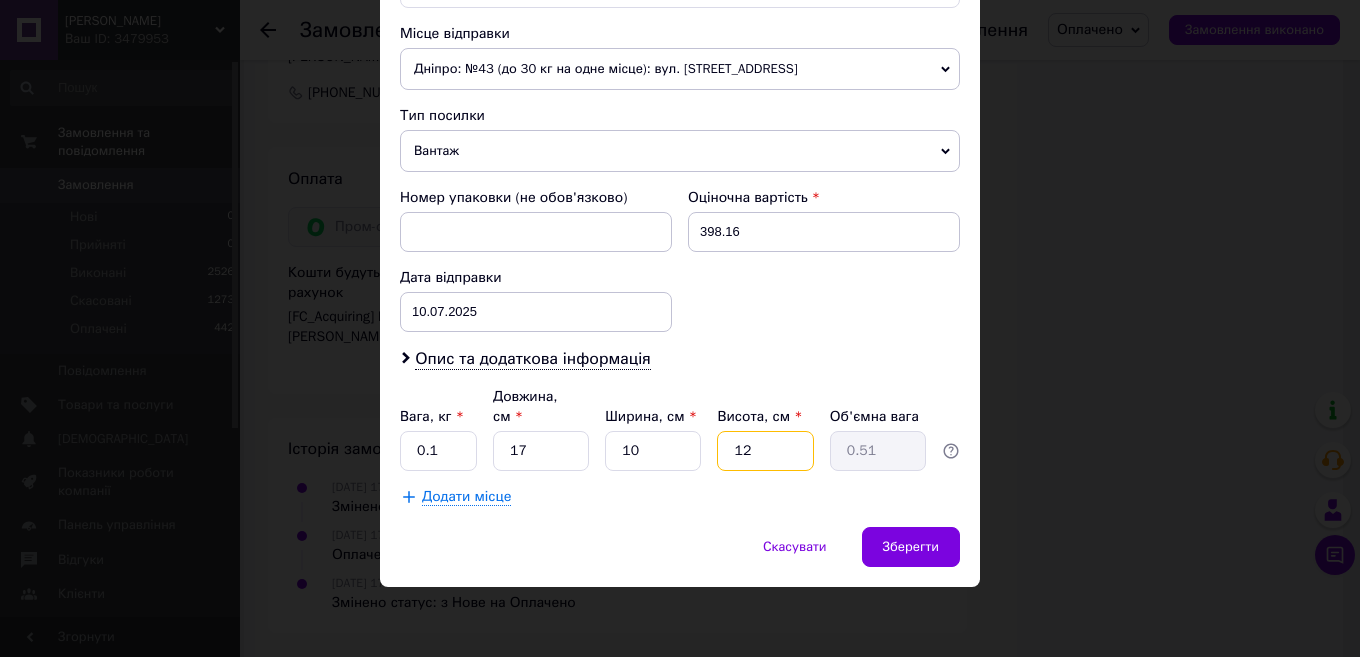 click on "12" at bounding box center [765, 451] 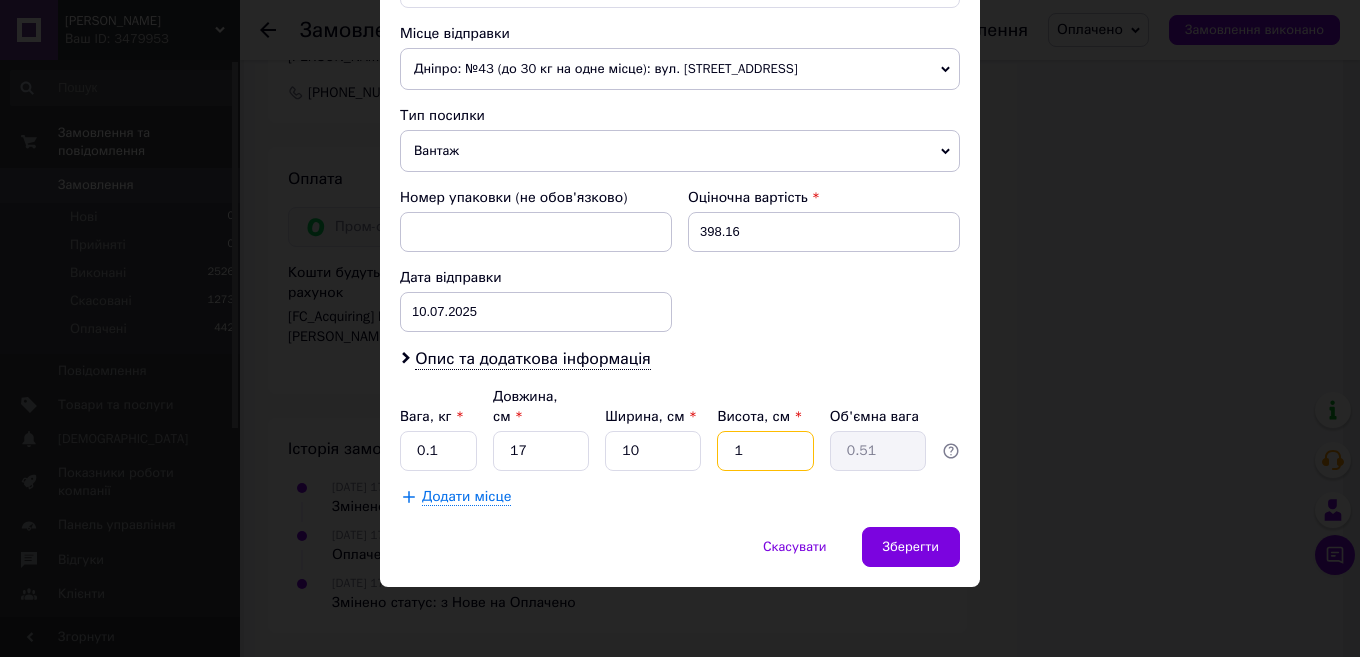 type on "1" 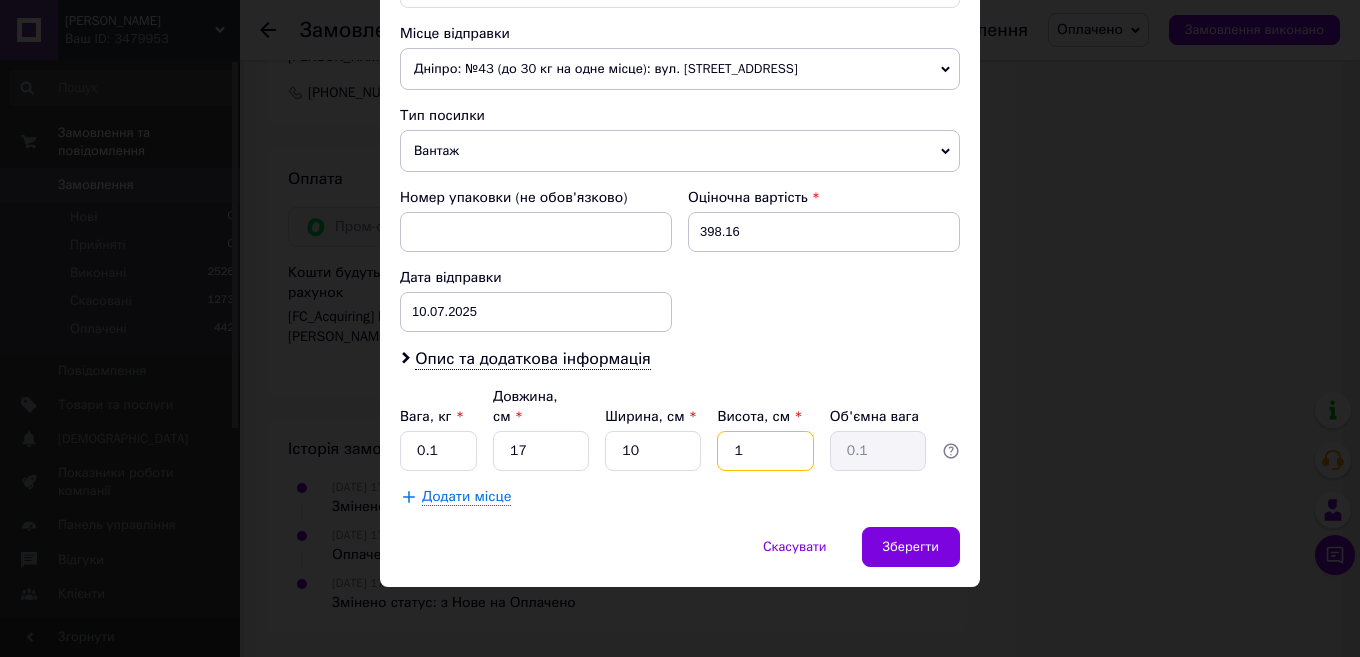 type 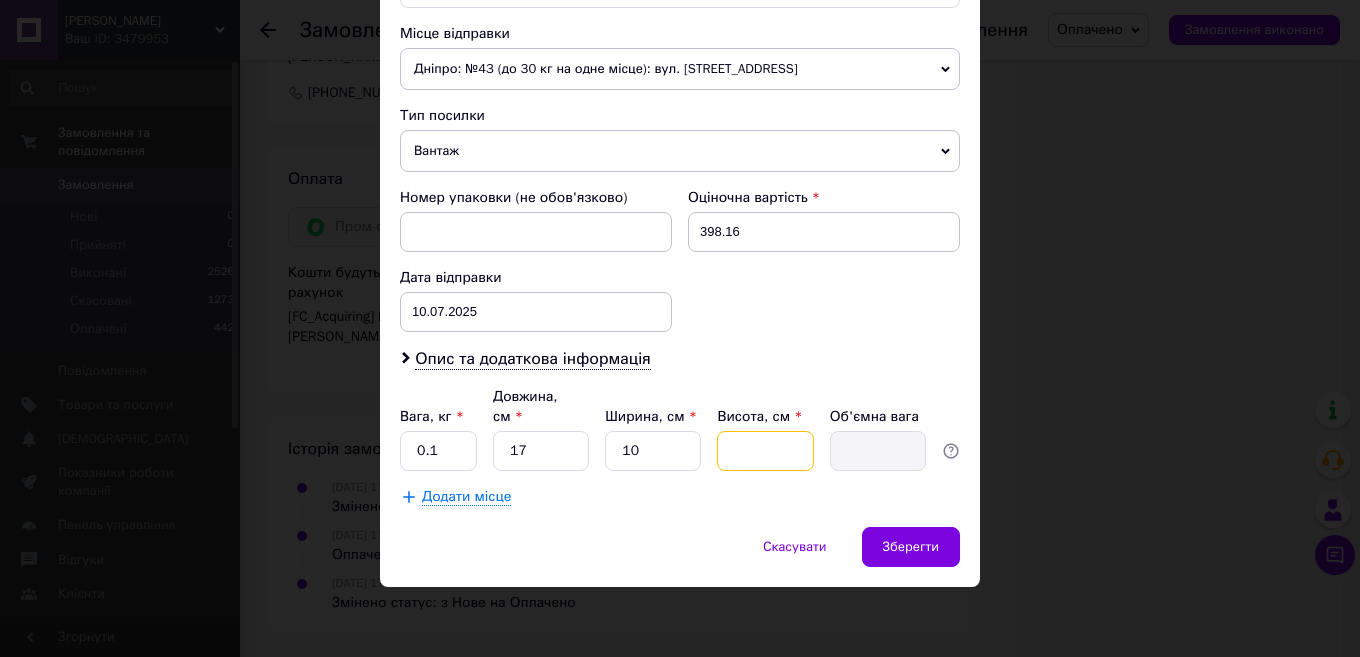 type on "4" 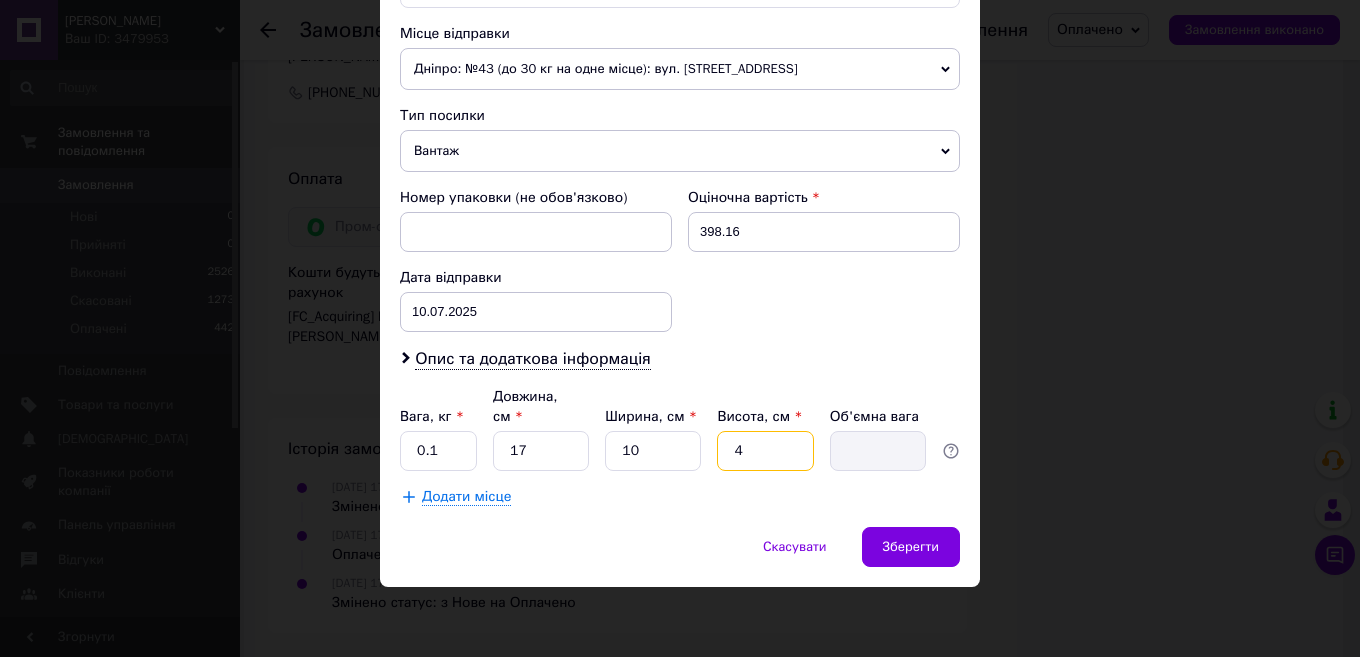 type on "0.17" 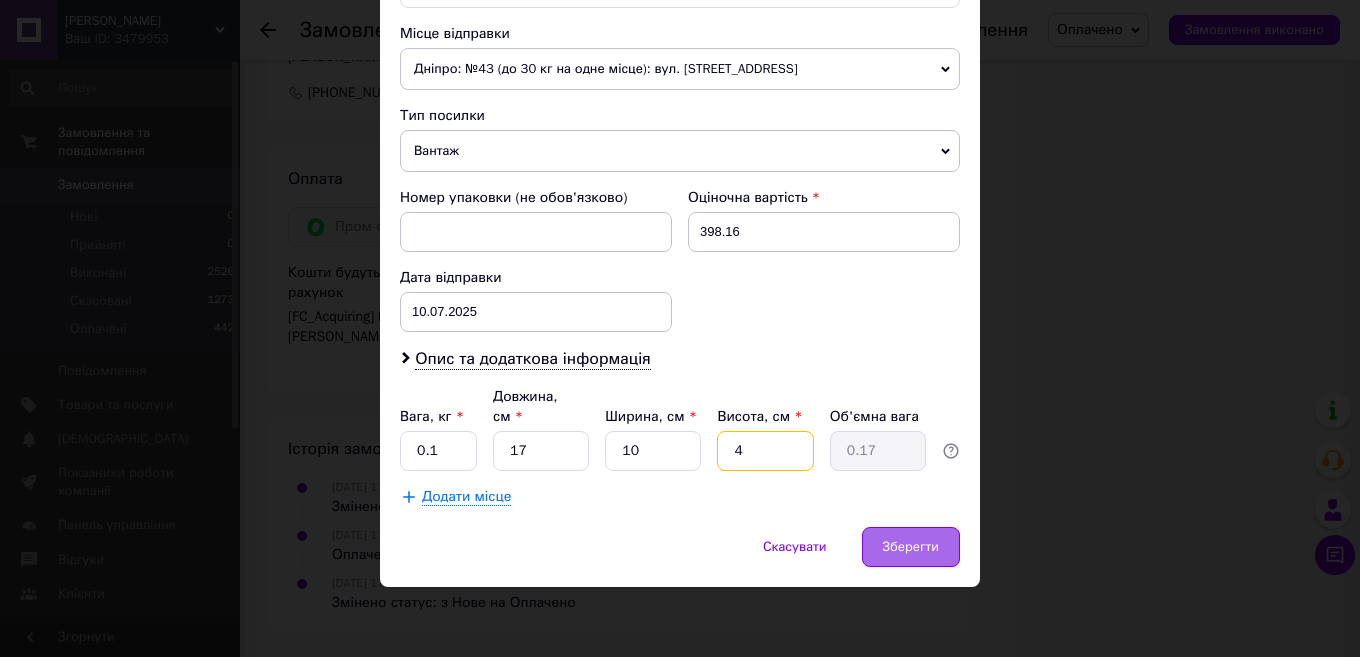 type on "4" 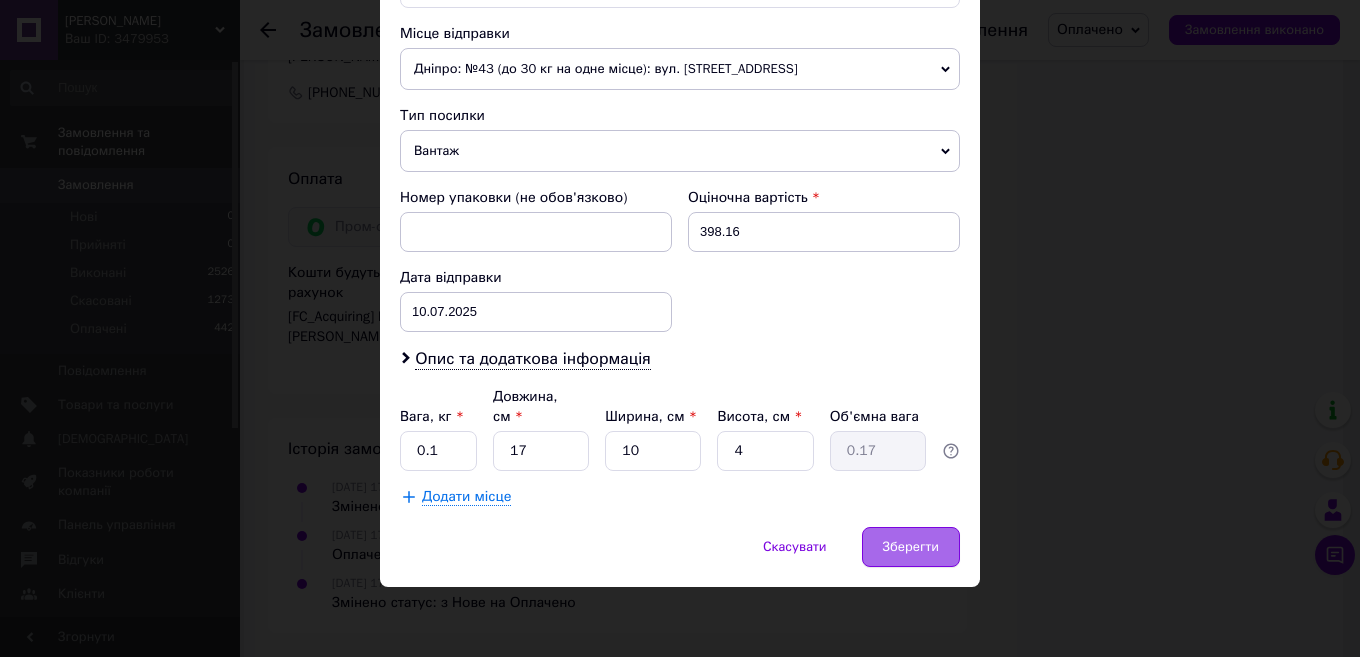 click on "Зберегти" at bounding box center (911, 547) 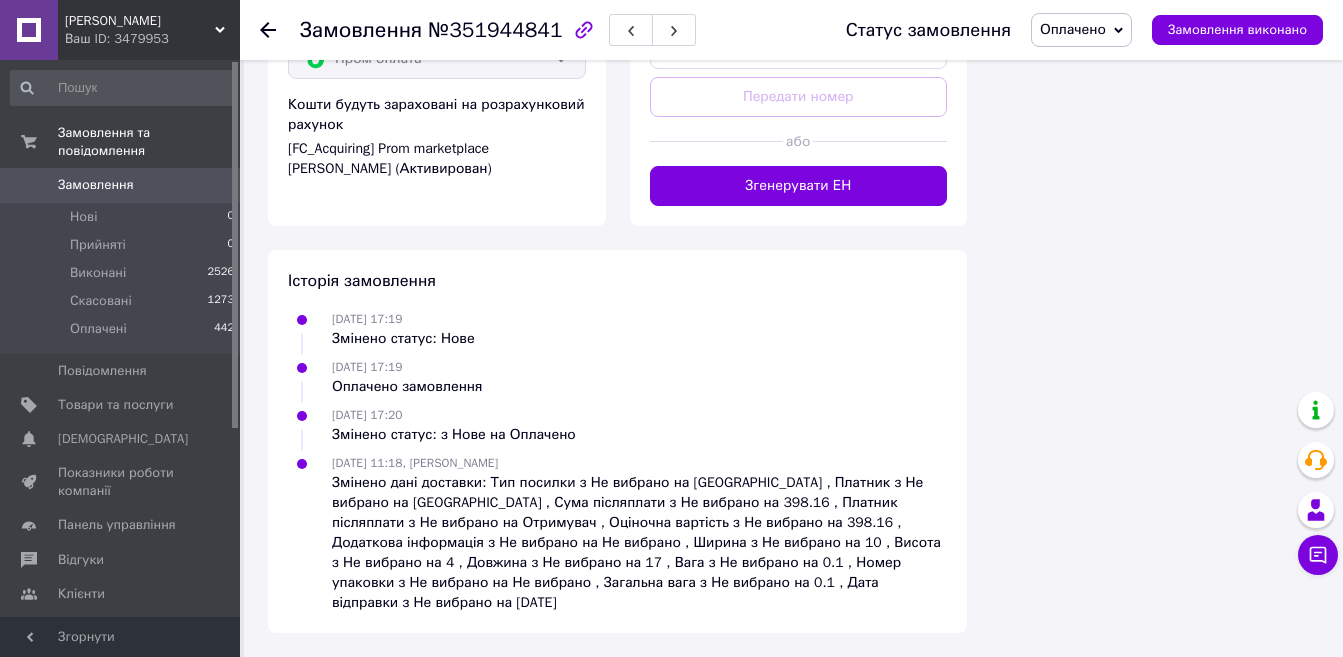 scroll, scrollTop: 2800, scrollLeft: 0, axis: vertical 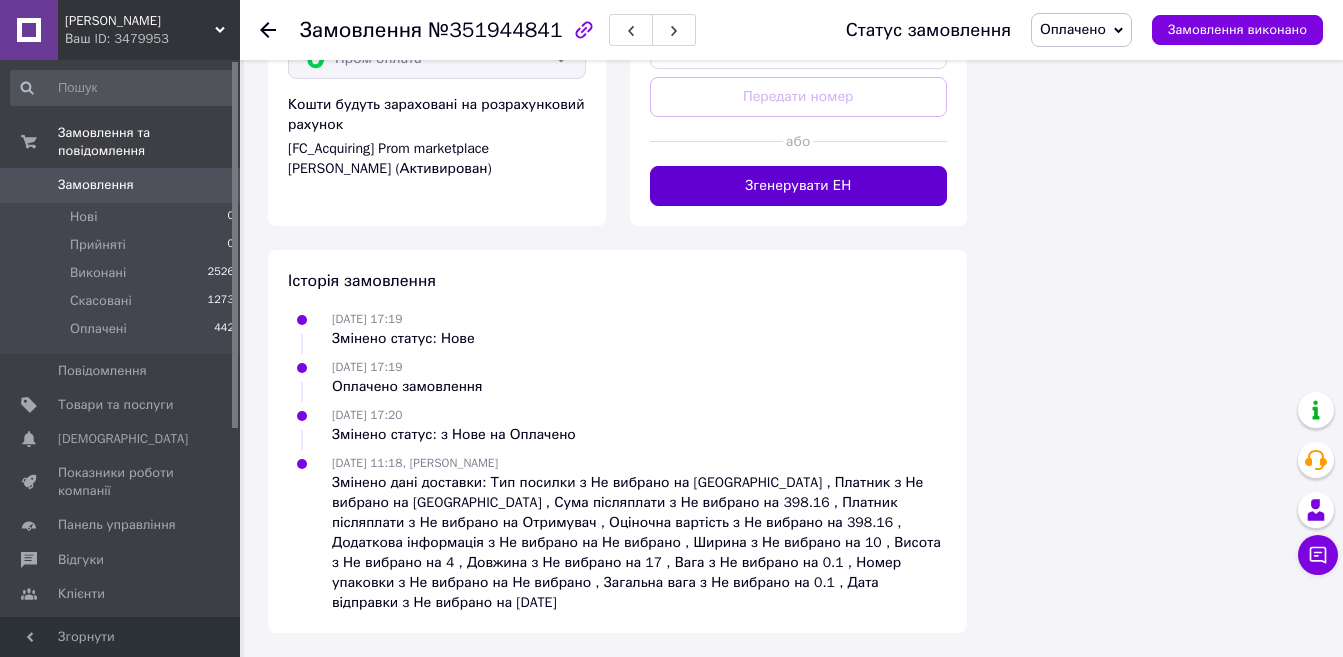 click on "Згенерувати ЕН" at bounding box center [799, 186] 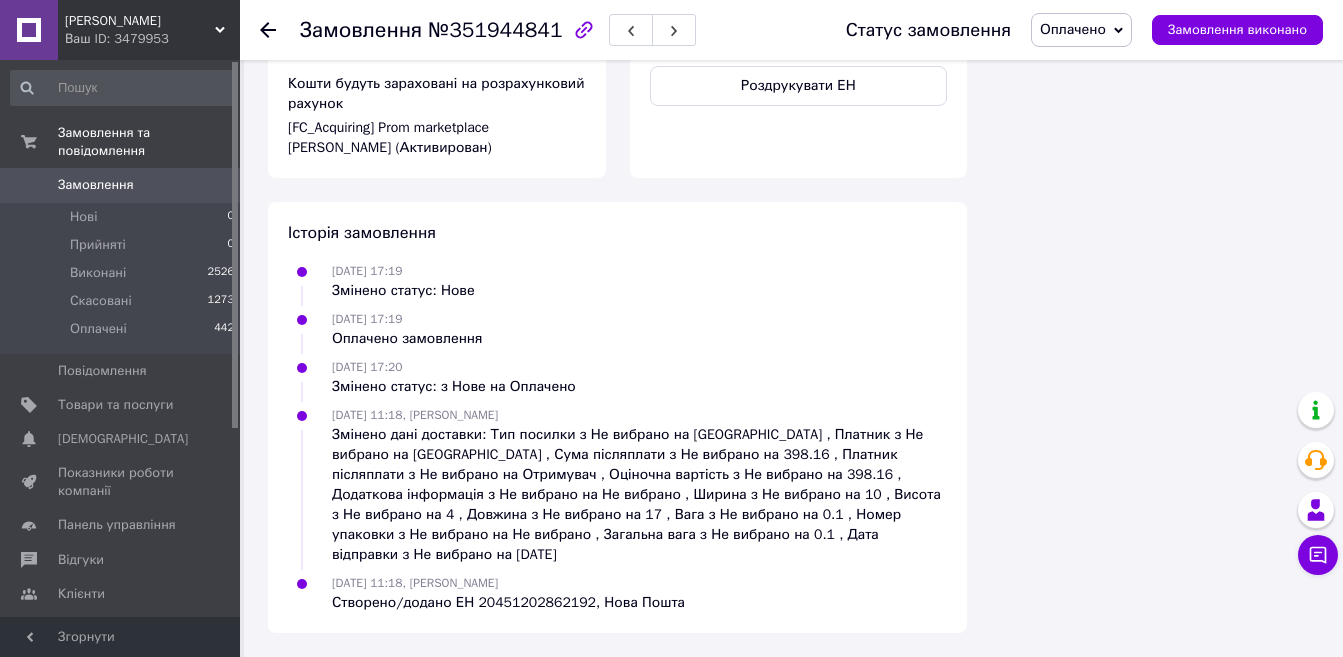 scroll, scrollTop: 2200, scrollLeft: 0, axis: vertical 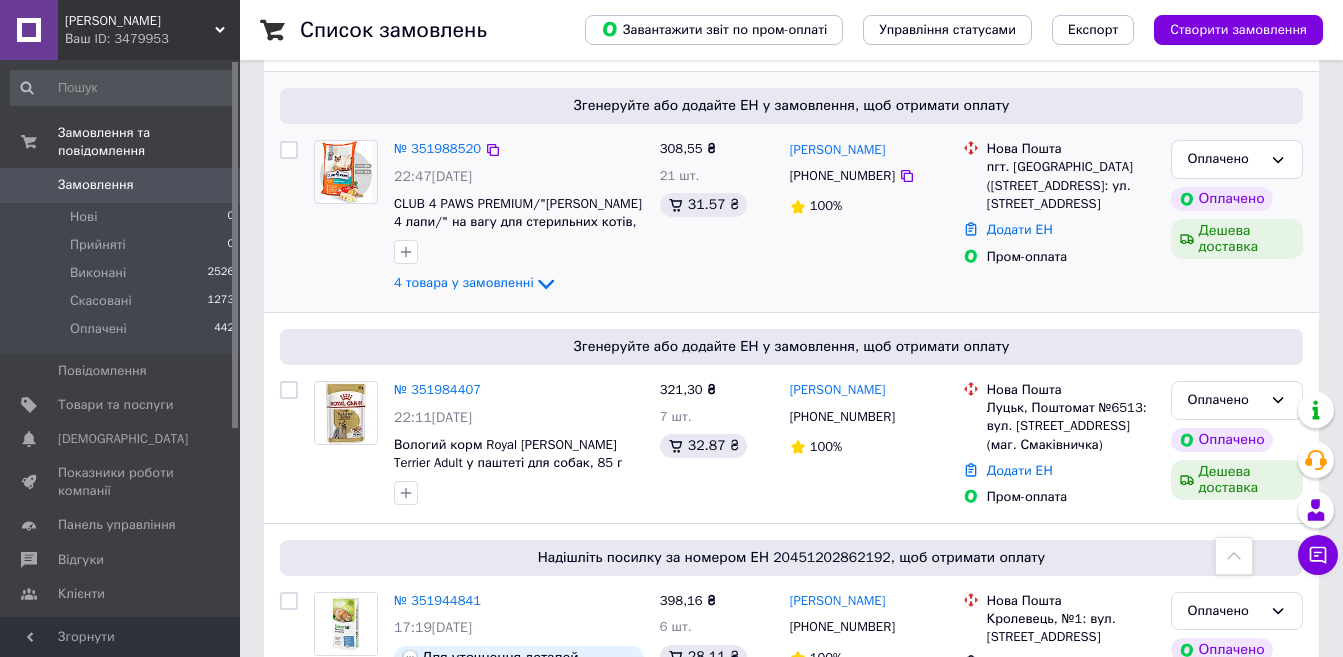 drag, startPoint x: 417, startPoint y: 326, endPoint x: 269, endPoint y: 271, distance: 157.8892 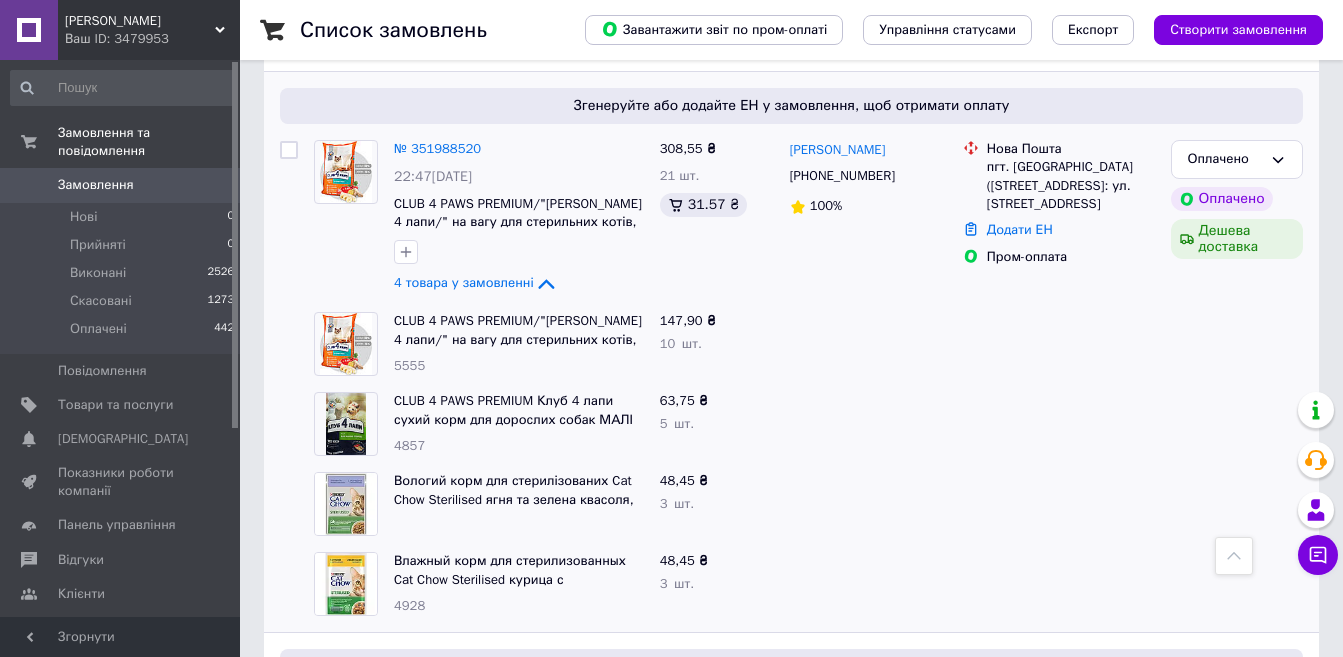 scroll, scrollTop: 500, scrollLeft: 0, axis: vertical 